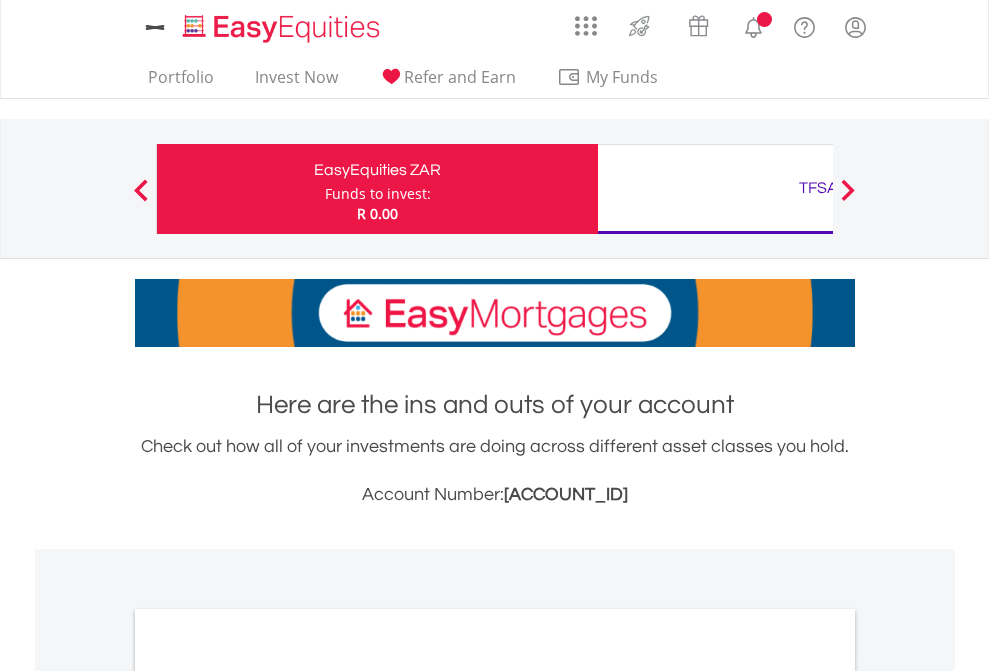 scroll, scrollTop: 0, scrollLeft: 0, axis: both 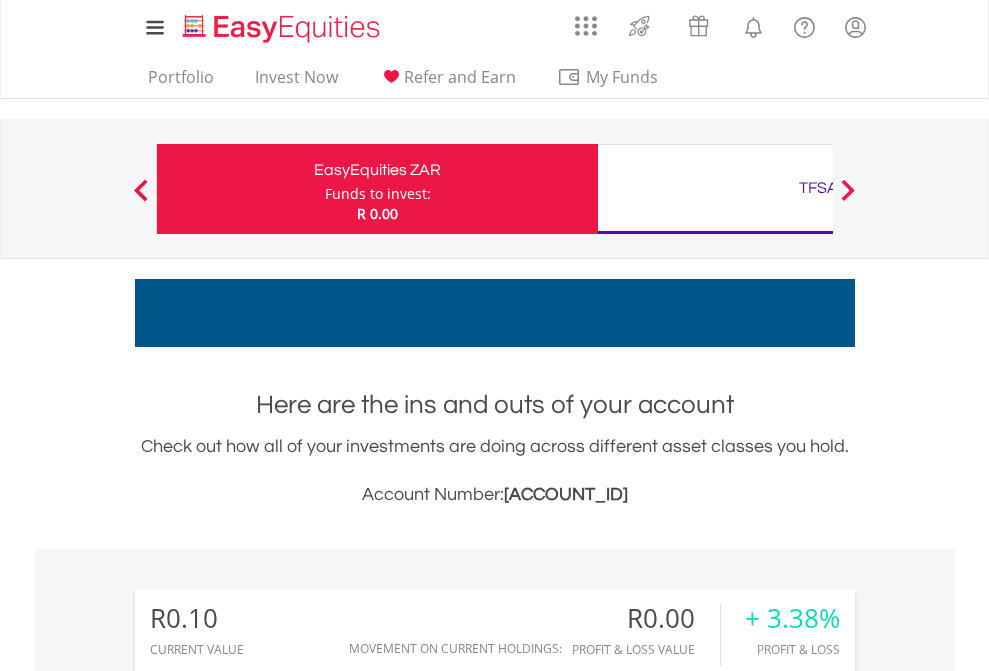 click on "Funds to invest:" at bounding box center [378, 194] 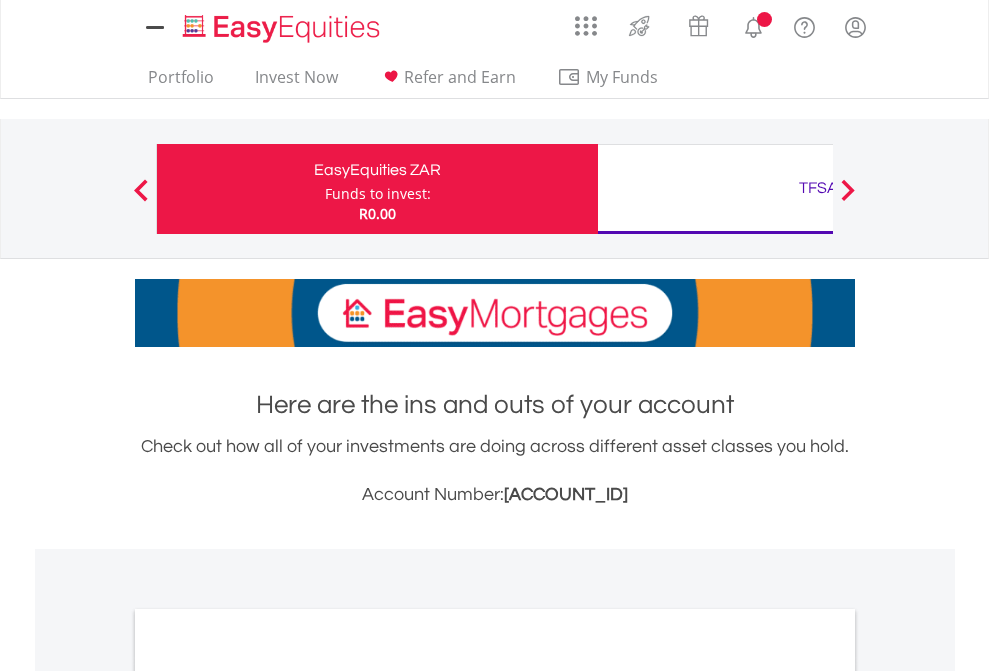 scroll, scrollTop: 0, scrollLeft: 0, axis: both 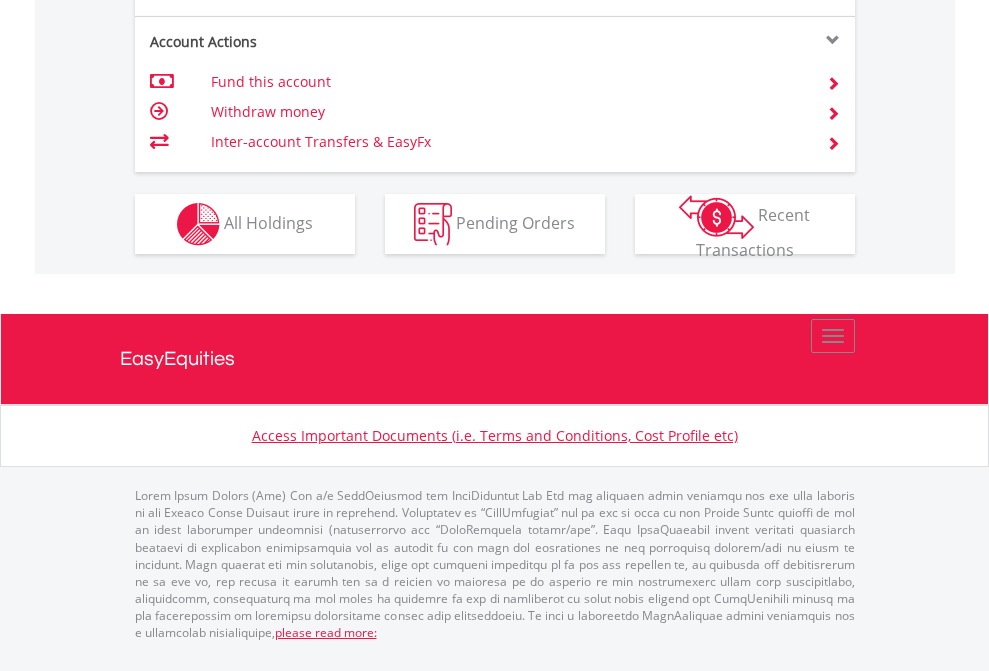 click on "Investment types" at bounding box center (706, -337) 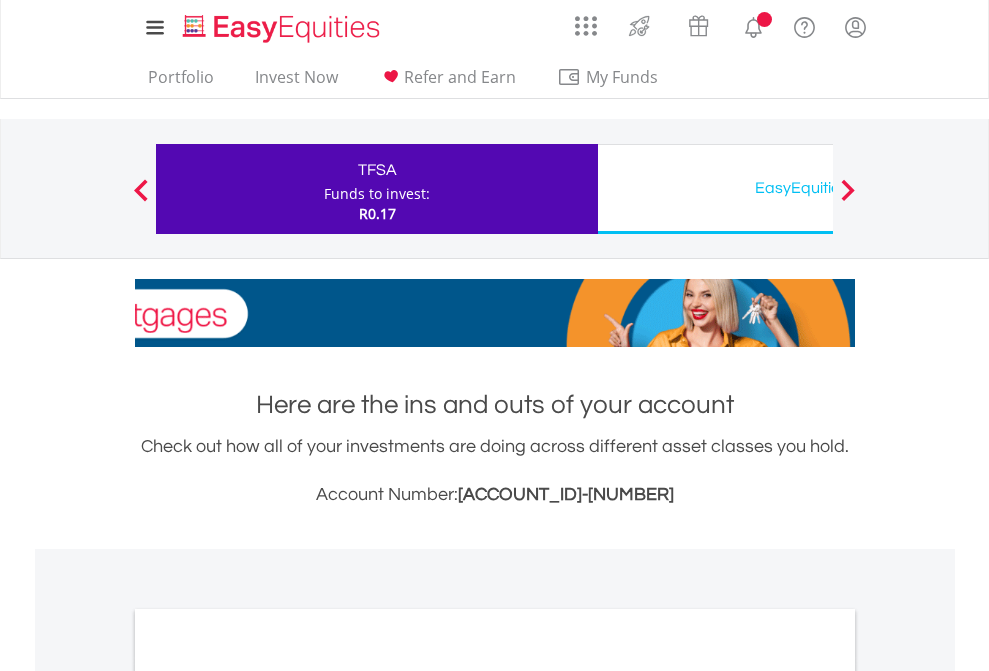 scroll, scrollTop: 0, scrollLeft: 0, axis: both 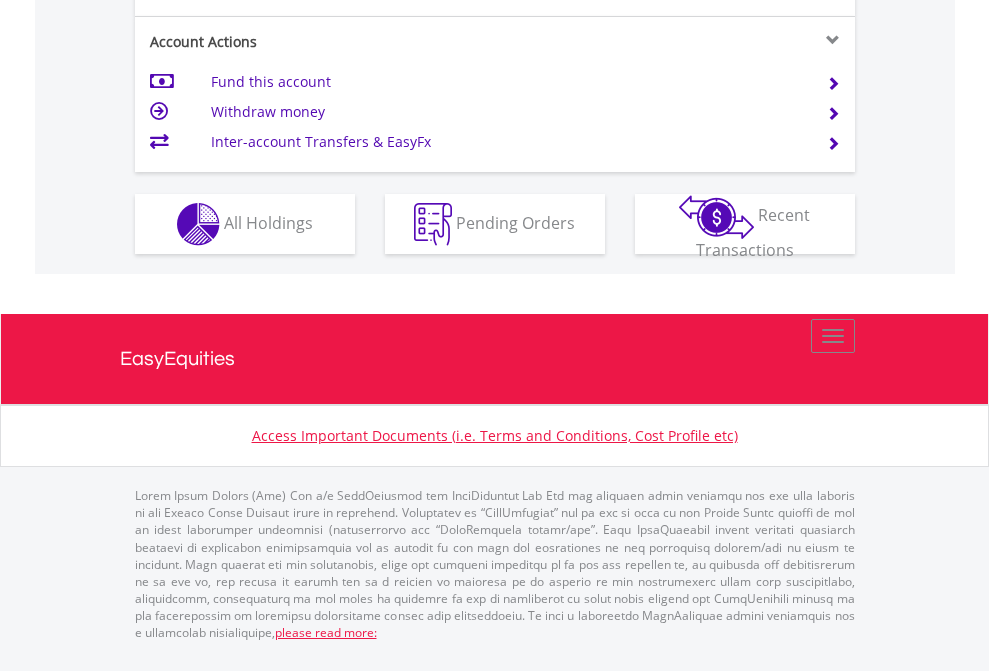 click on "Investment types" at bounding box center (706, -337) 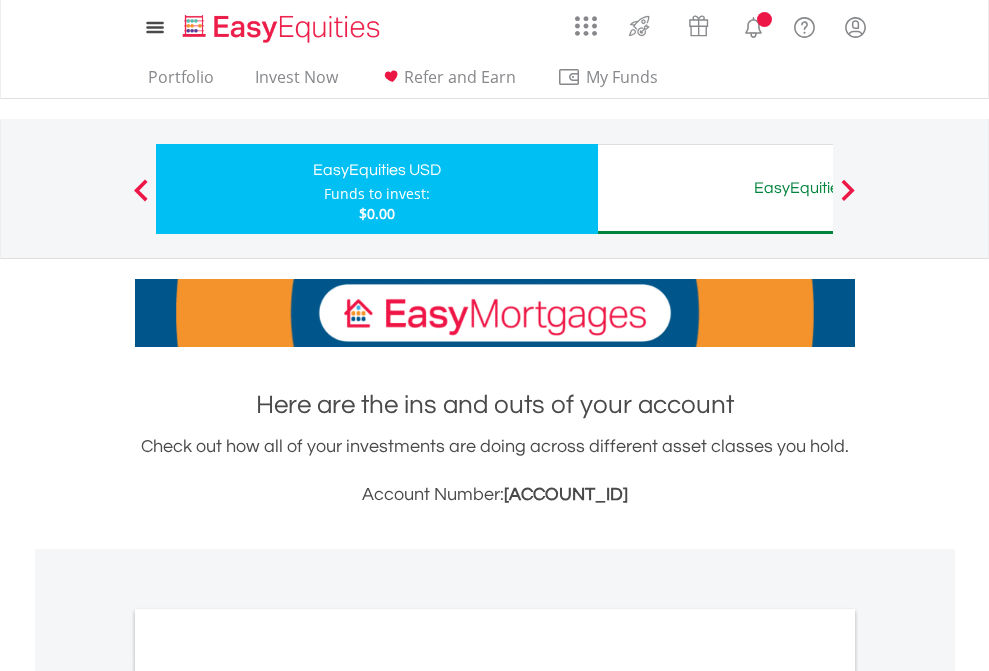 scroll, scrollTop: 0, scrollLeft: 0, axis: both 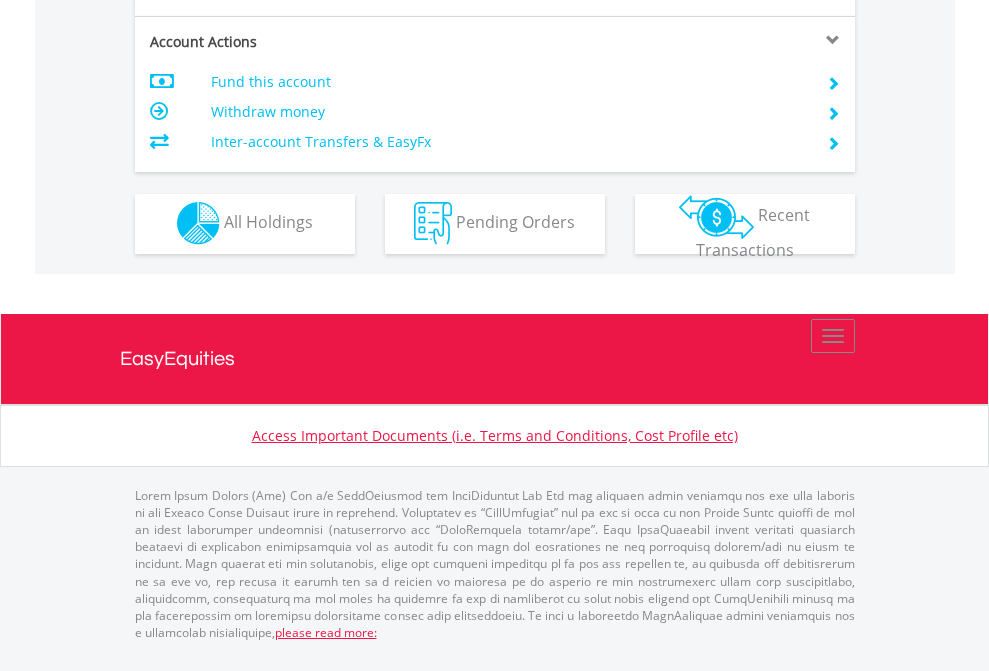click on "Investment types" at bounding box center [706, -353] 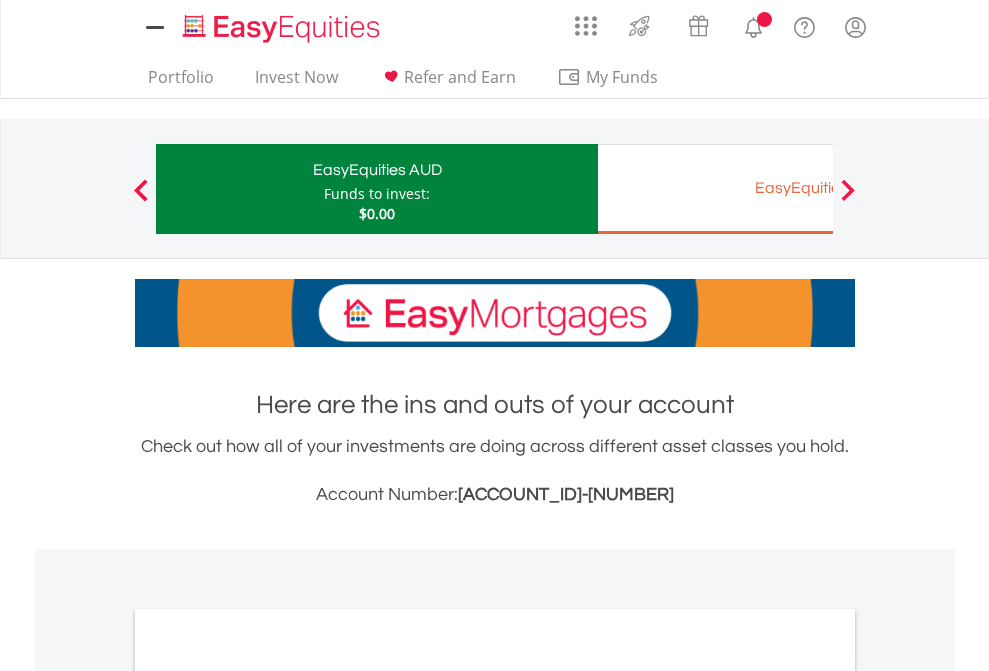scroll, scrollTop: 0, scrollLeft: 0, axis: both 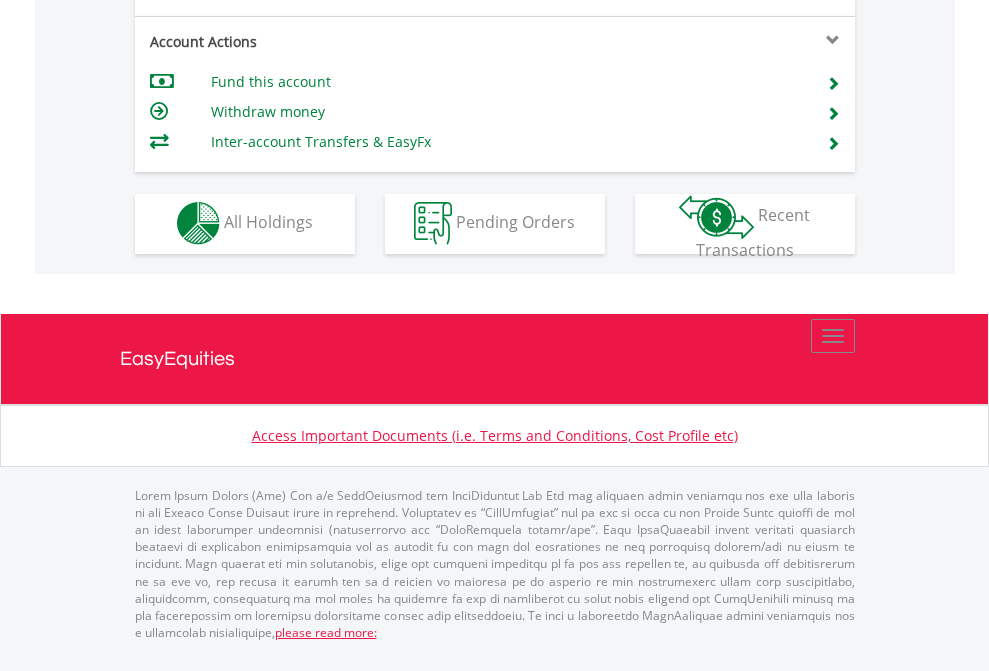 click on "Investment types" at bounding box center [706, -353] 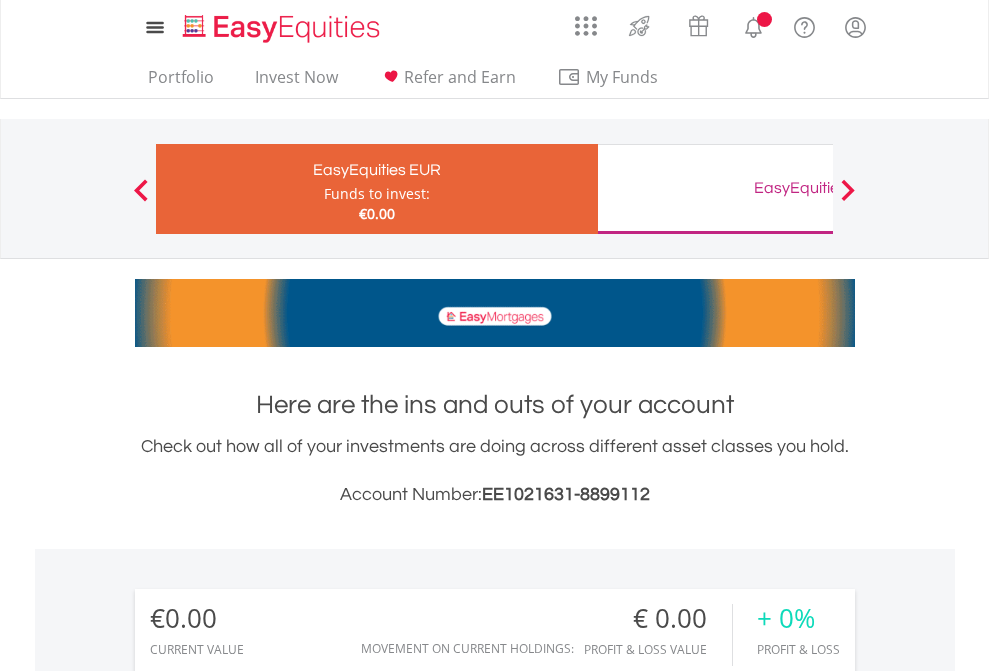 scroll, scrollTop: 0, scrollLeft: 0, axis: both 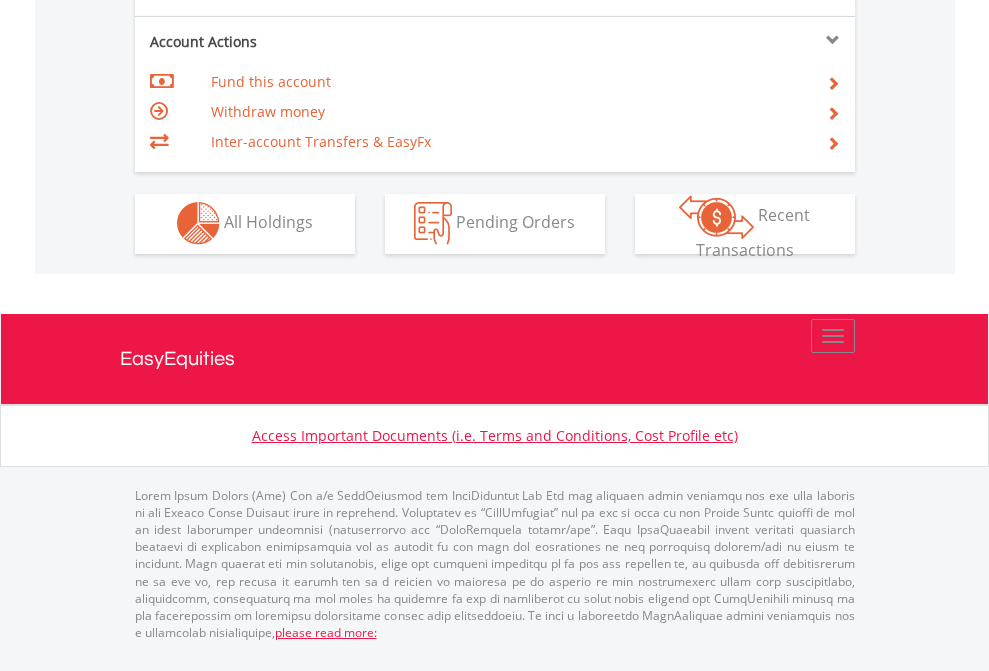 click on "Investment types" at bounding box center [706, -353] 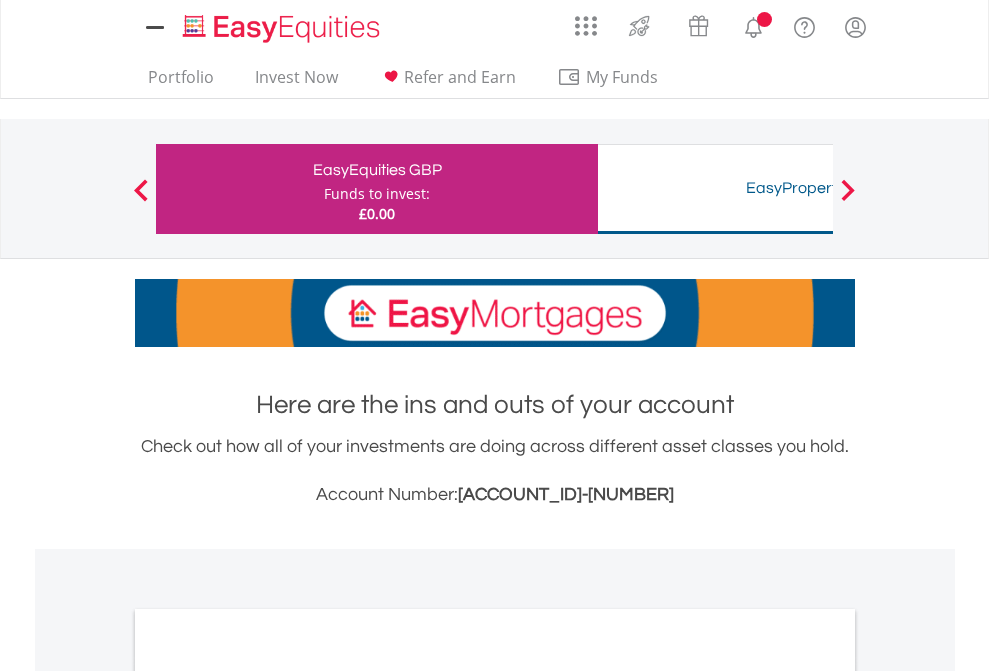 scroll, scrollTop: 0, scrollLeft: 0, axis: both 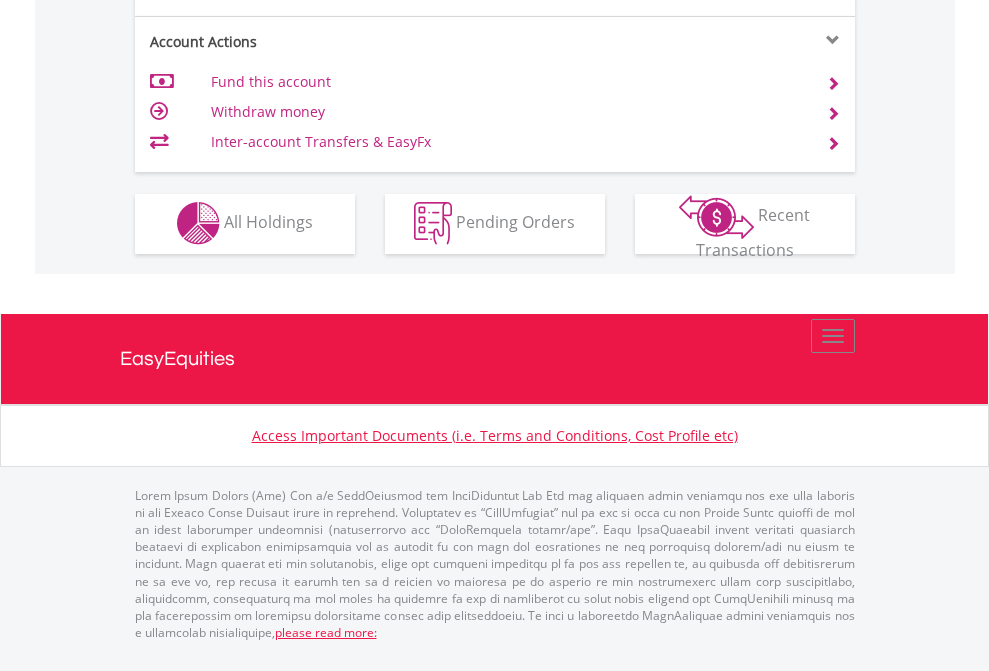 click on "Investment types" at bounding box center (706, -353) 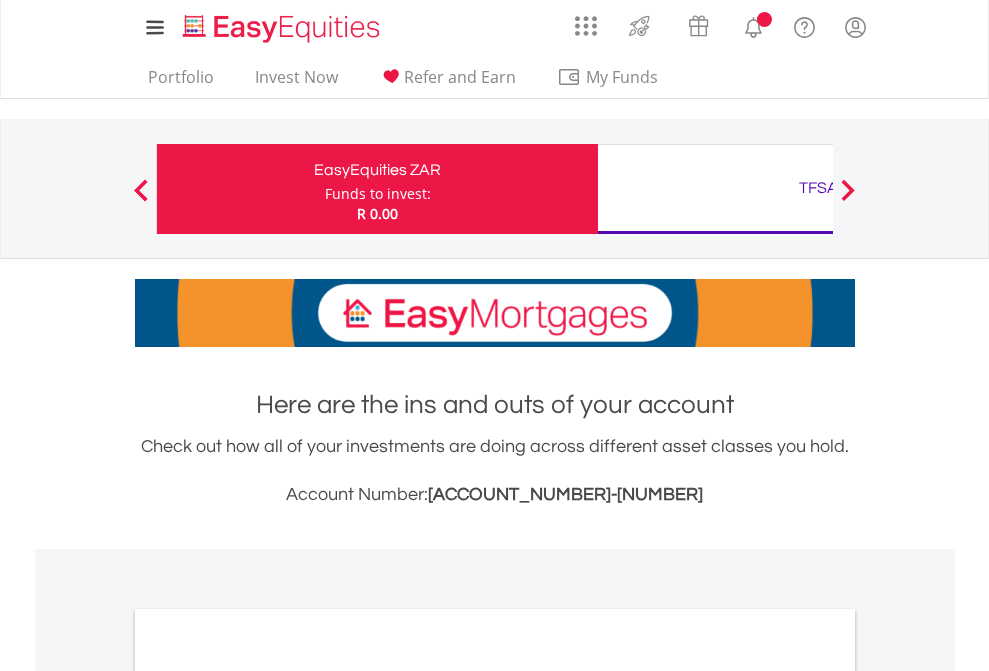 scroll, scrollTop: 1202, scrollLeft: 0, axis: vertical 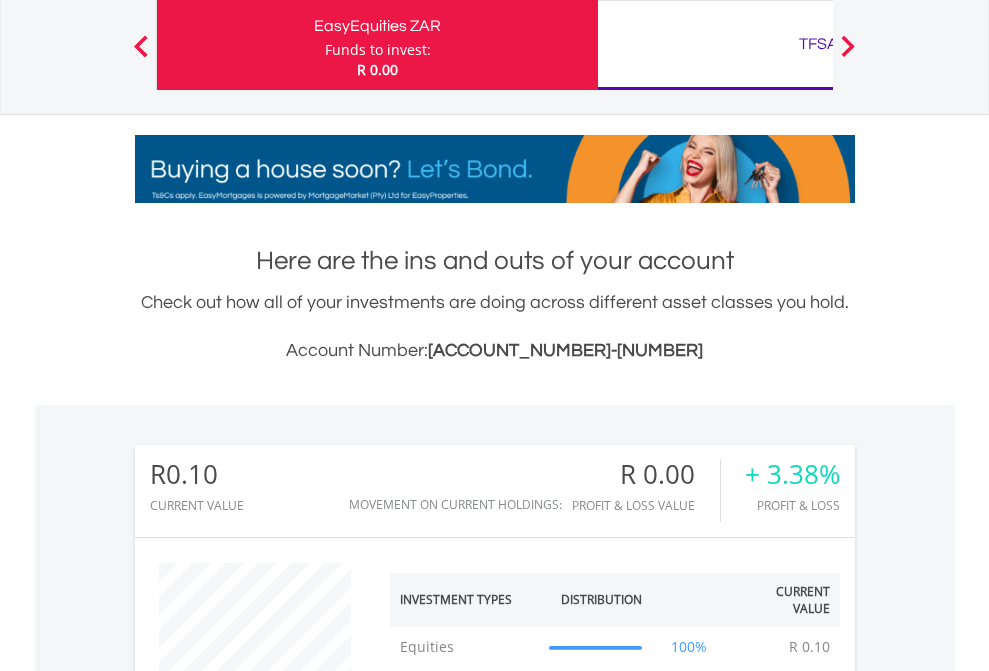 click on "TFSA" at bounding box center (818, 44) 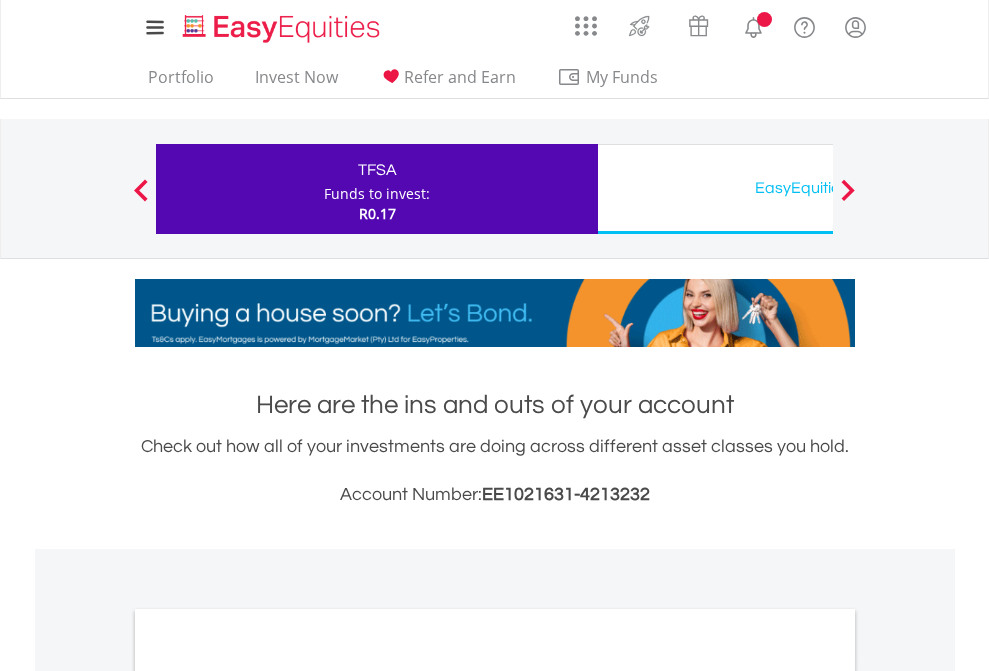 scroll, scrollTop: 0, scrollLeft: 0, axis: both 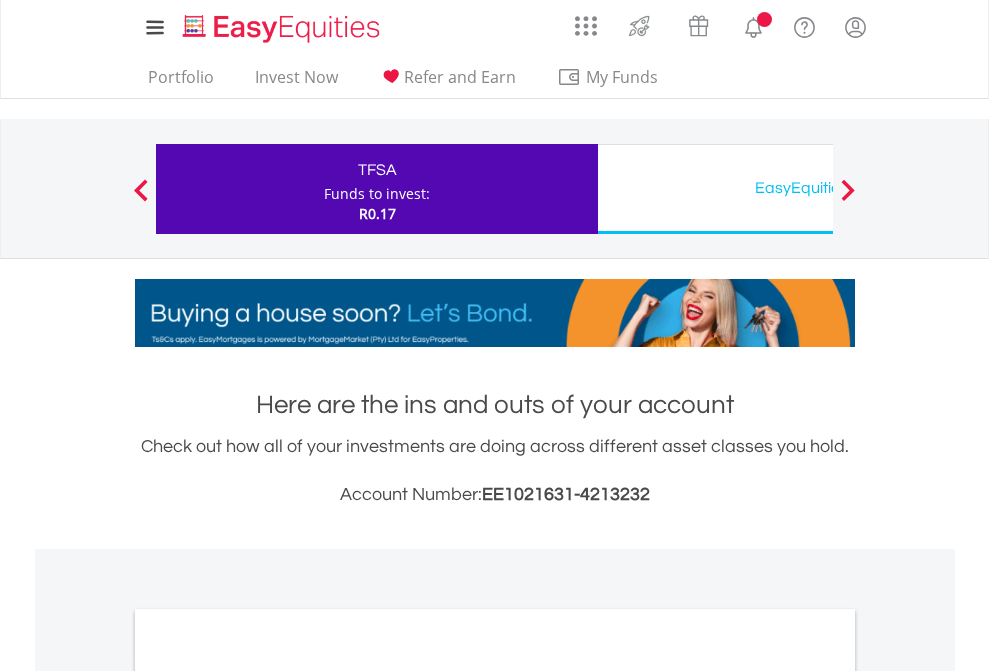 click on "All Holdings" at bounding box center [268, 1096] 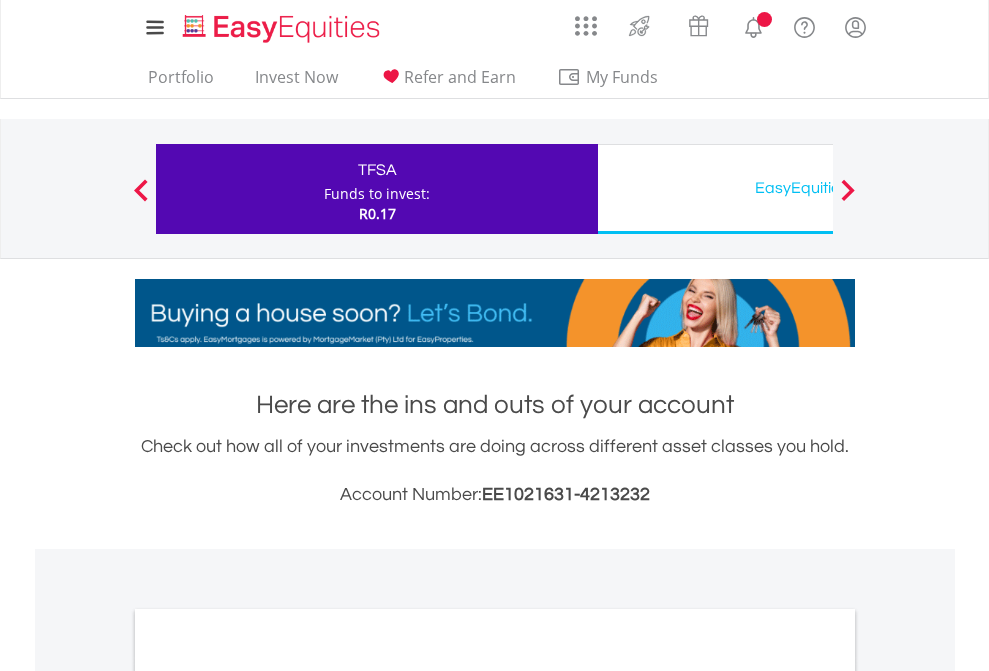 scroll, scrollTop: 1202, scrollLeft: 0, axis: vertical 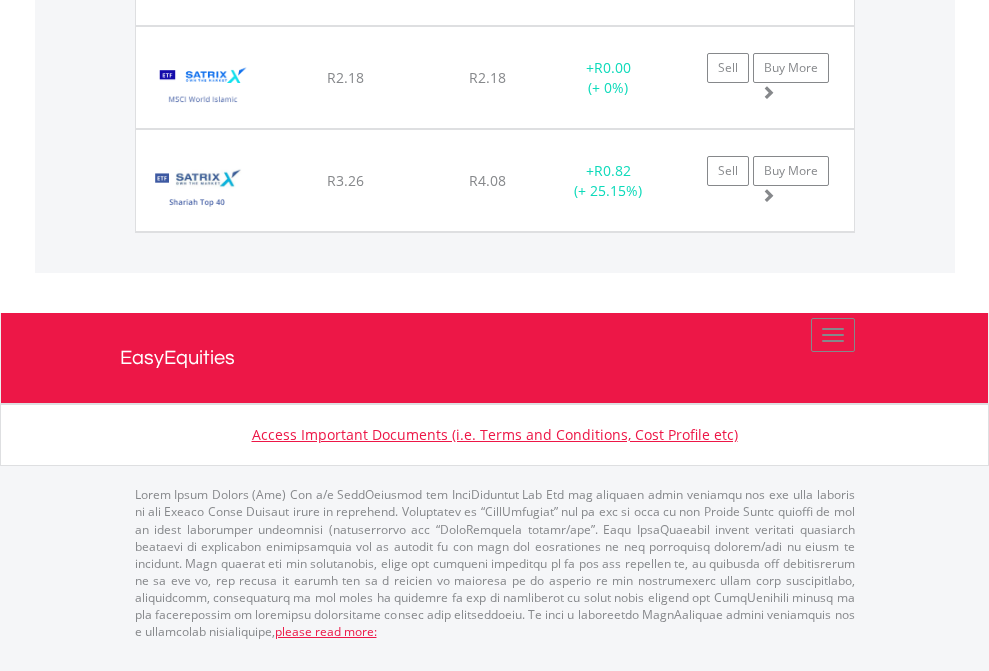 click on "EasyEquities USD" at bounding box center (818, -1545) 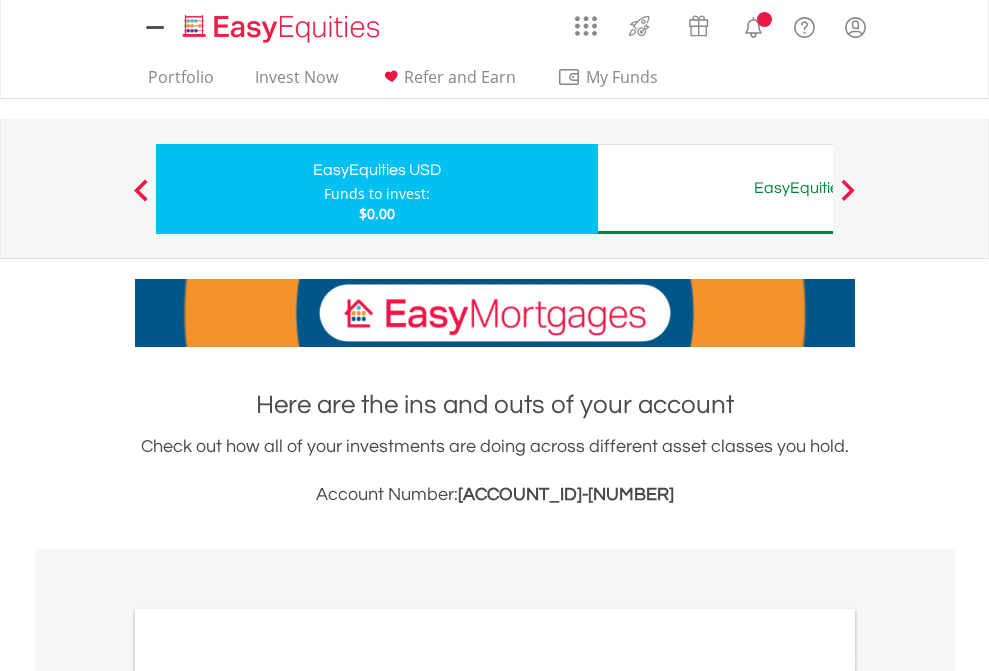 scroll, scrollTop: 0, scrollLeft: 0, axis: both 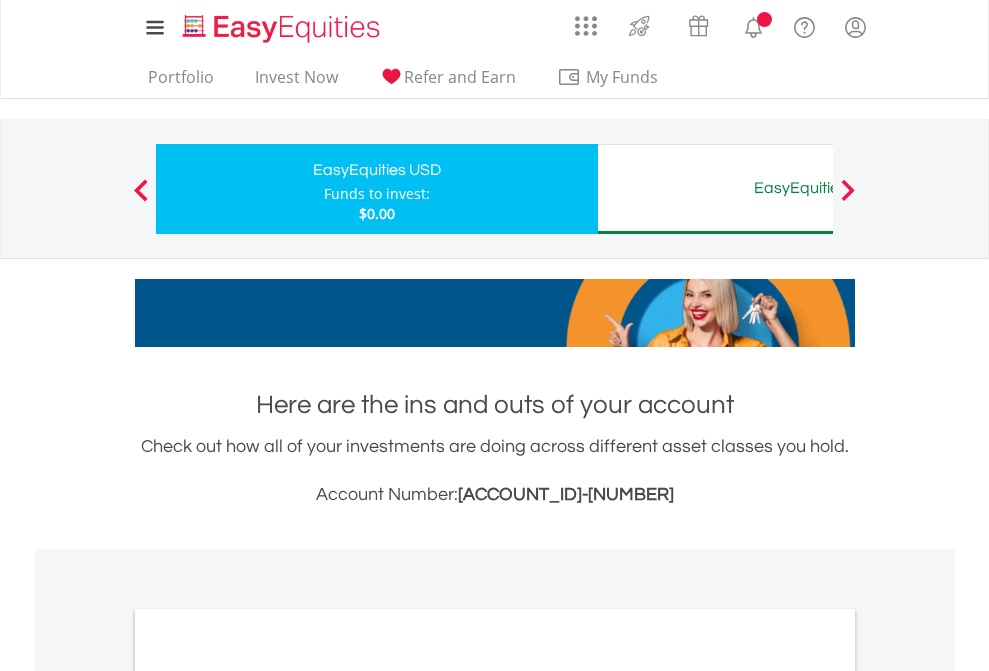 click on "All Holdings" at bounding box center [268, 1096] 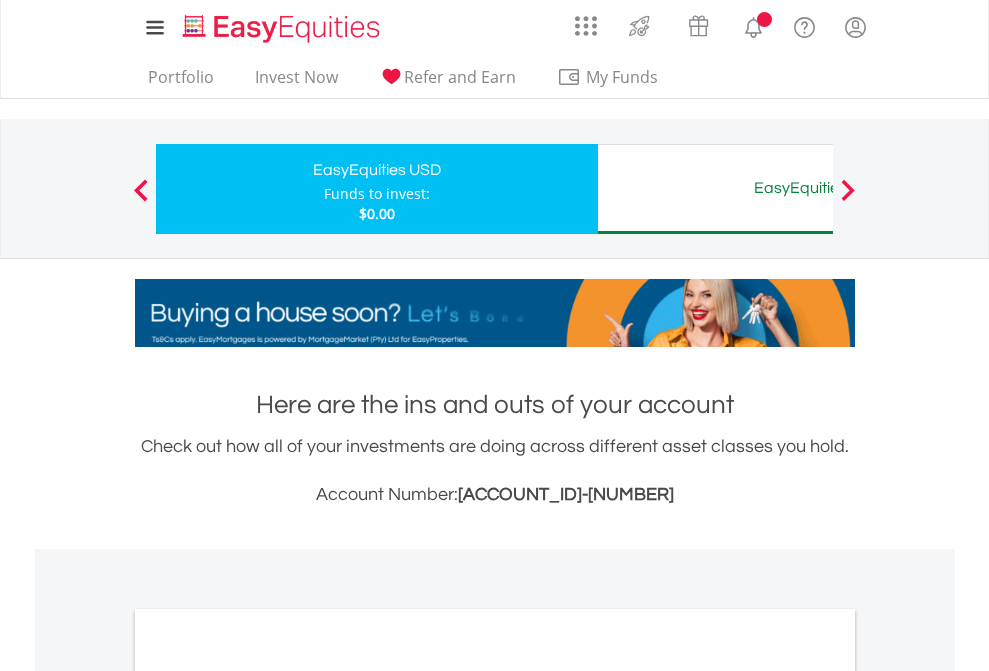 scroll, scrollTop: 1202, scrollLeft: 0, axis: vertical 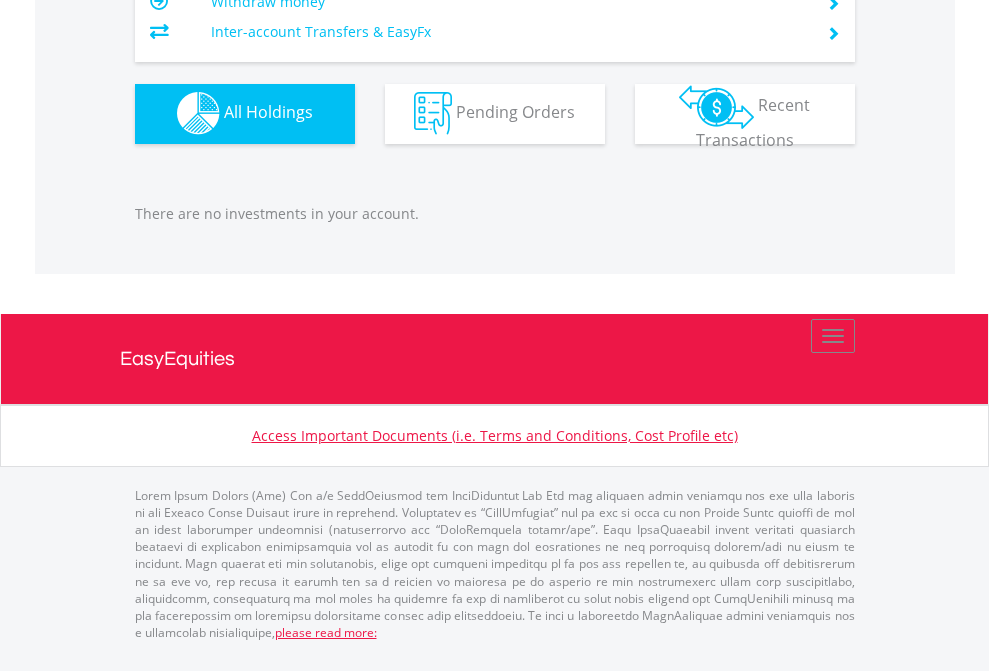 click on "EasyEquities AUD" at bounding box center (818, -1142) 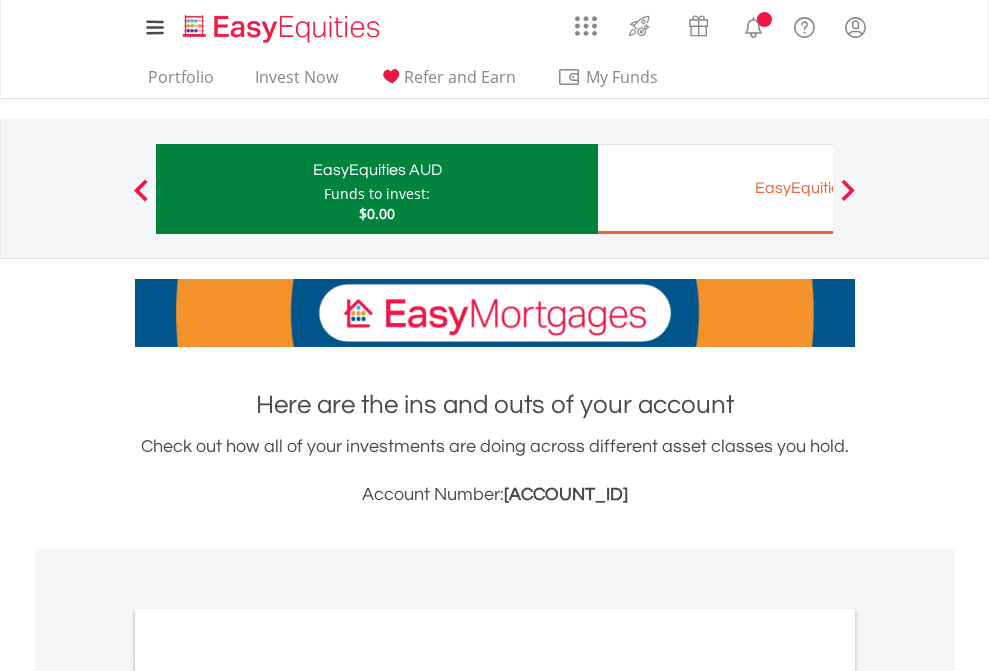 scroll, scrollTop: 0, scrollLeft: 0, axis: both 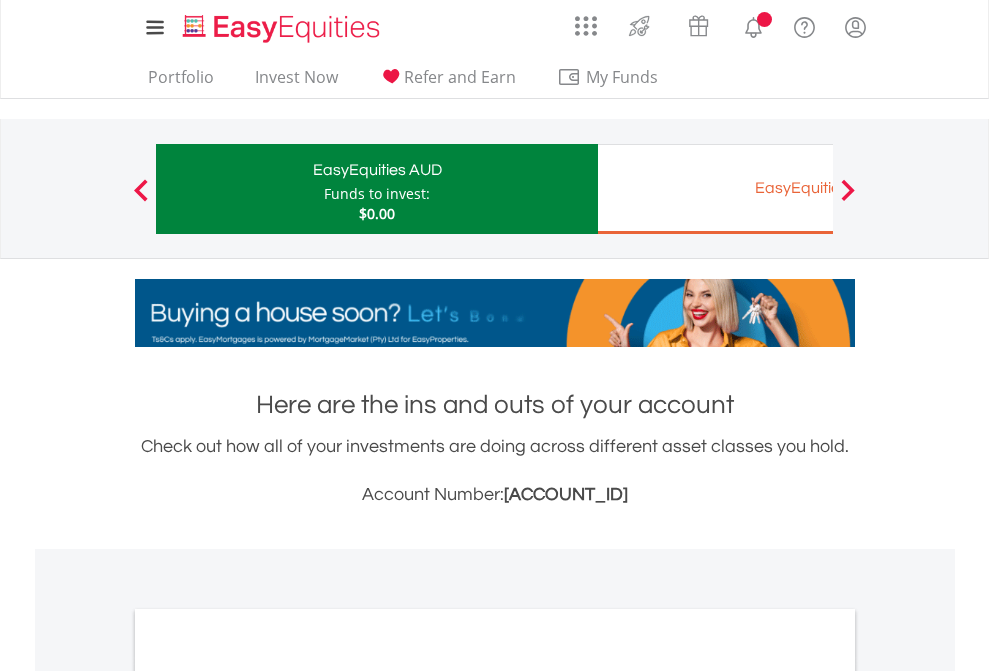 click on "All Holdings" at bounding box center (268, 1096) 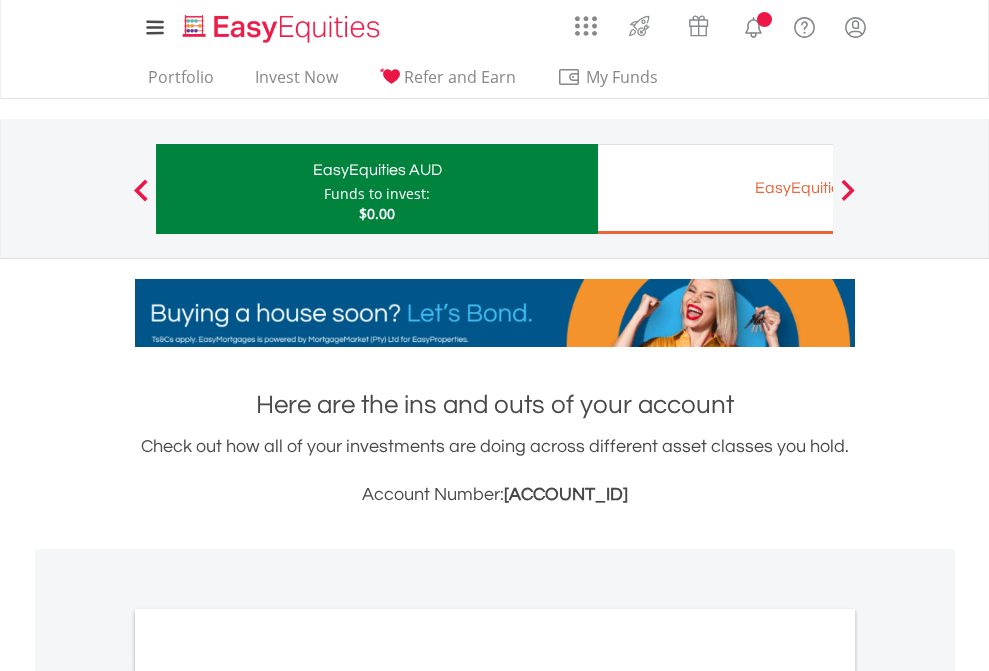 scroll, scrollTop: 1202, scrollLeft: 0, axis: vertical 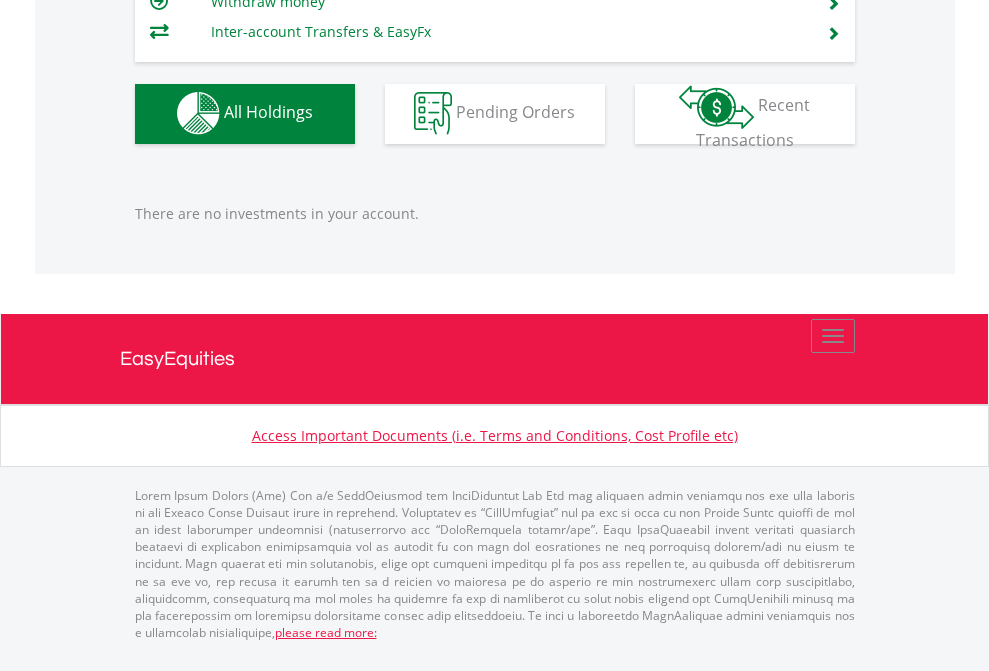 click on "EasyEquities EUR" at bounding box center (818, -1142) 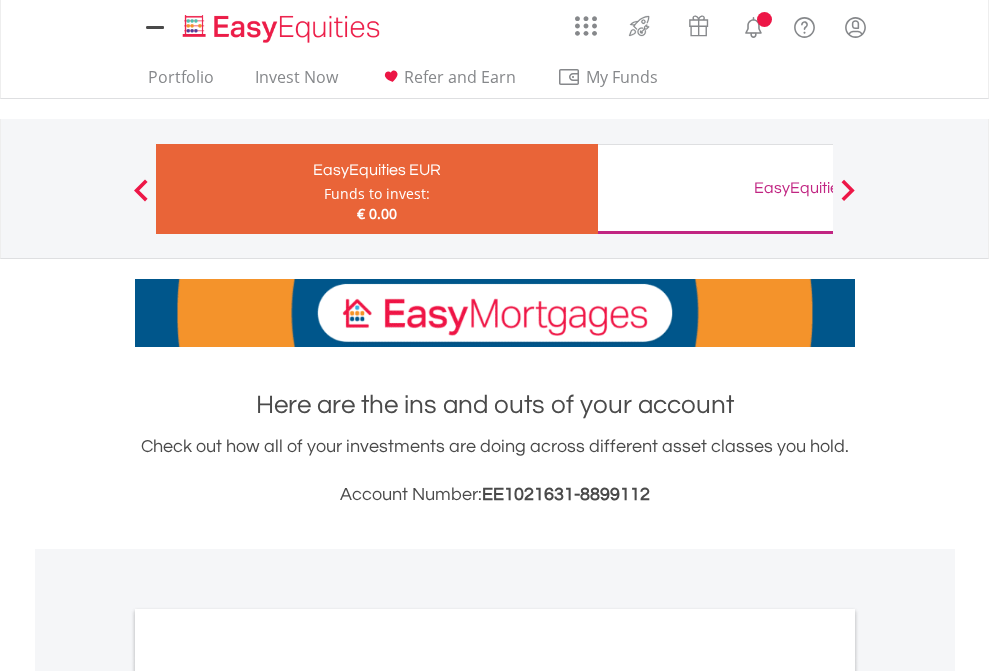 scroll, scrollTop: 0, scrollLeft: 0, axis: both 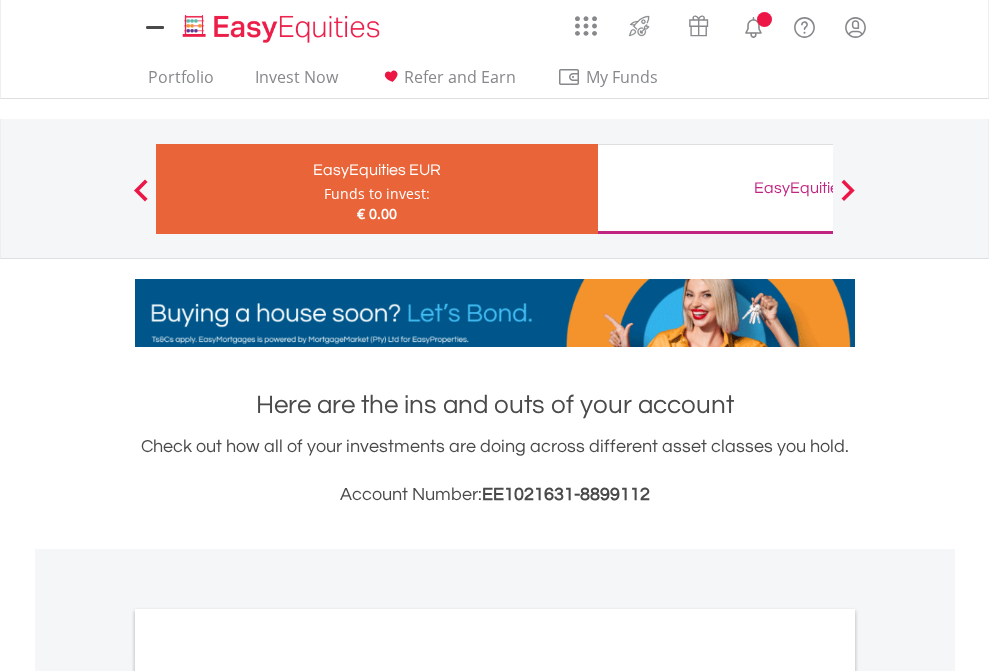 click on "All Holdings" at bounding box center [268, 1096] 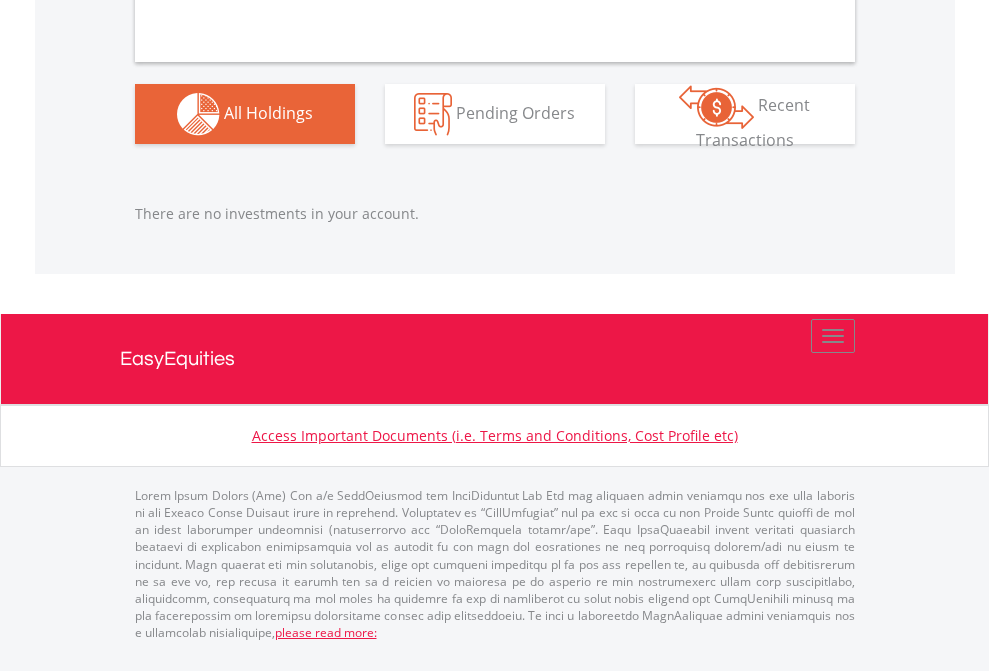 scroll, scrollTop: 1980, scrollLeft: 0, axis: vertical 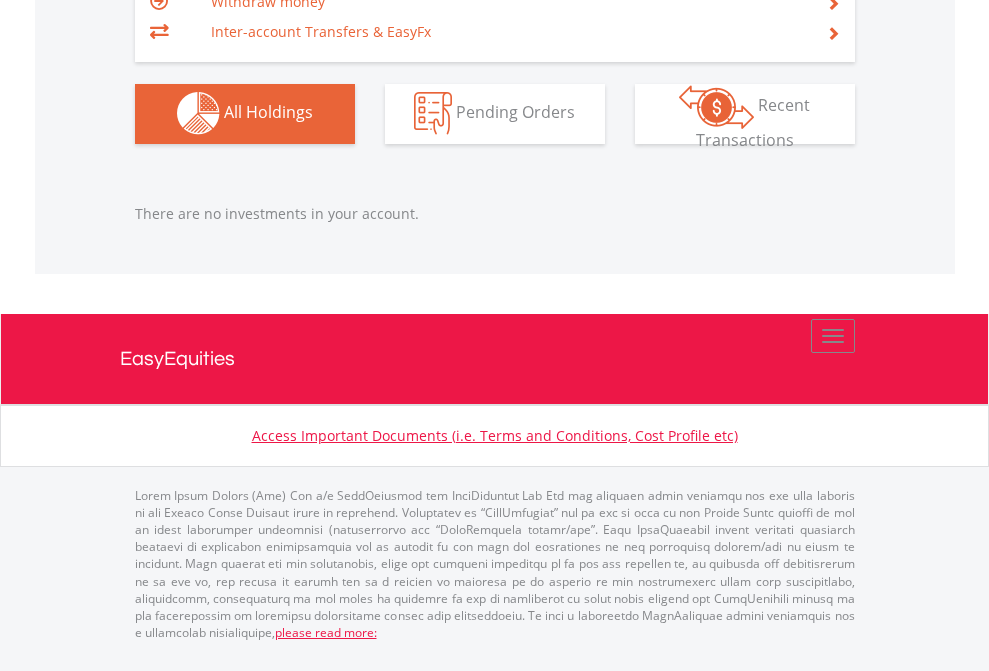 click on "EasyEquities GBP" at bounding box center (818, -1142) 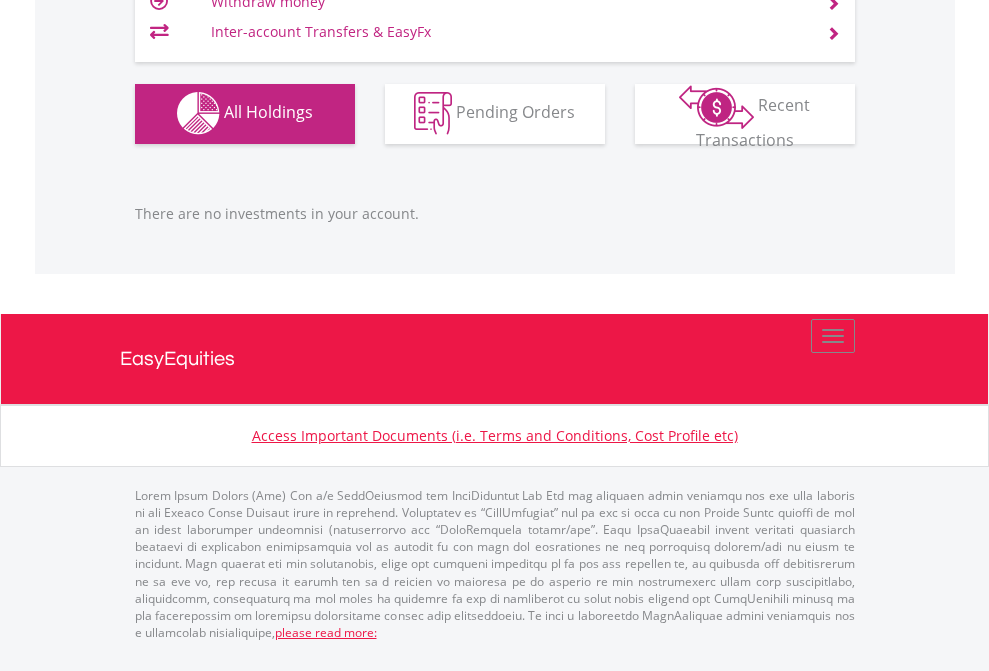 scroll, scrollTop: 1980, scrollLeft: 0, axis: vertical 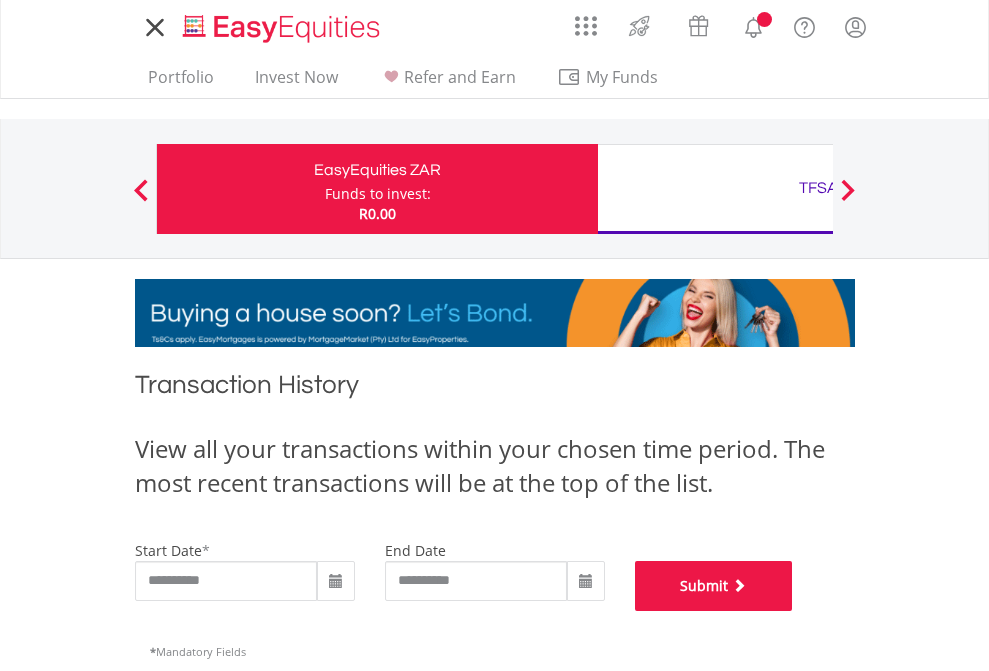 click on "Submit" at bounding box center [714, 586] 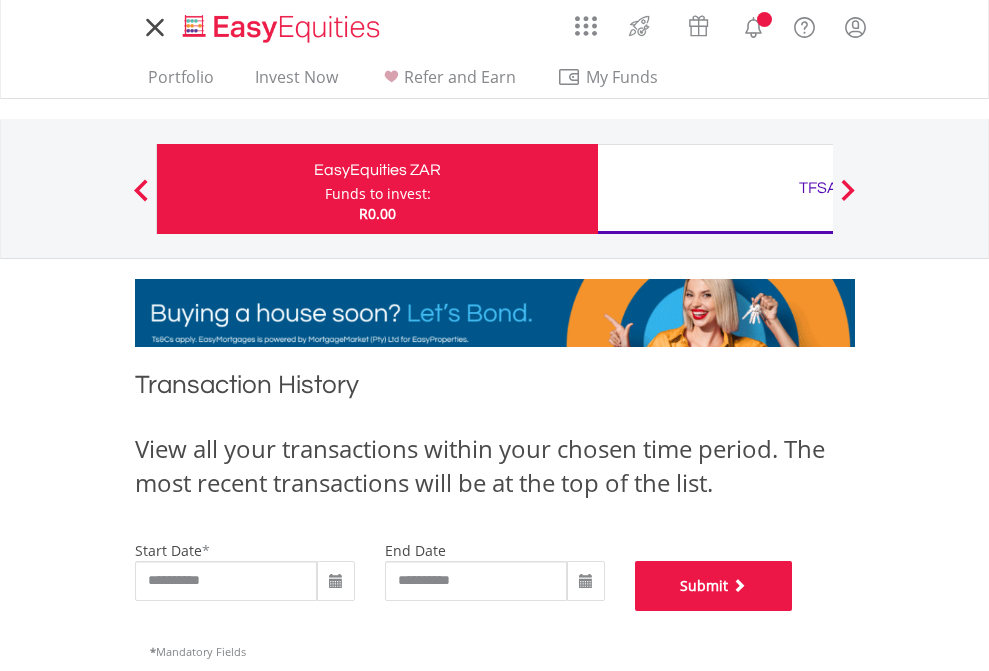 scroll, scrollTop: 811, scrollLeft: 0, axis: vertical 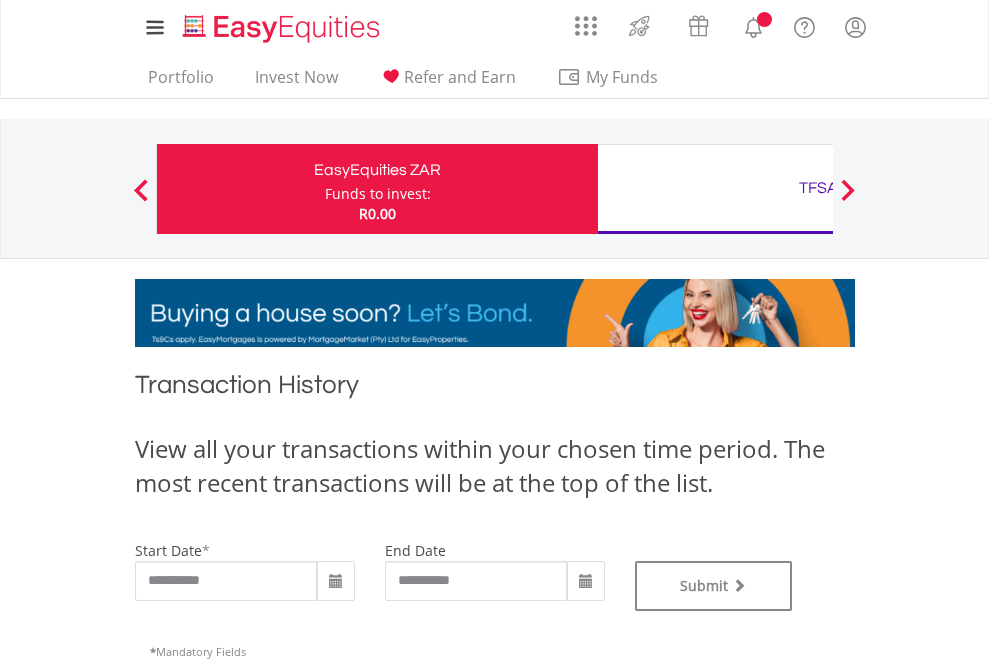 click on "TFSA" at bounding box center (818, 188) 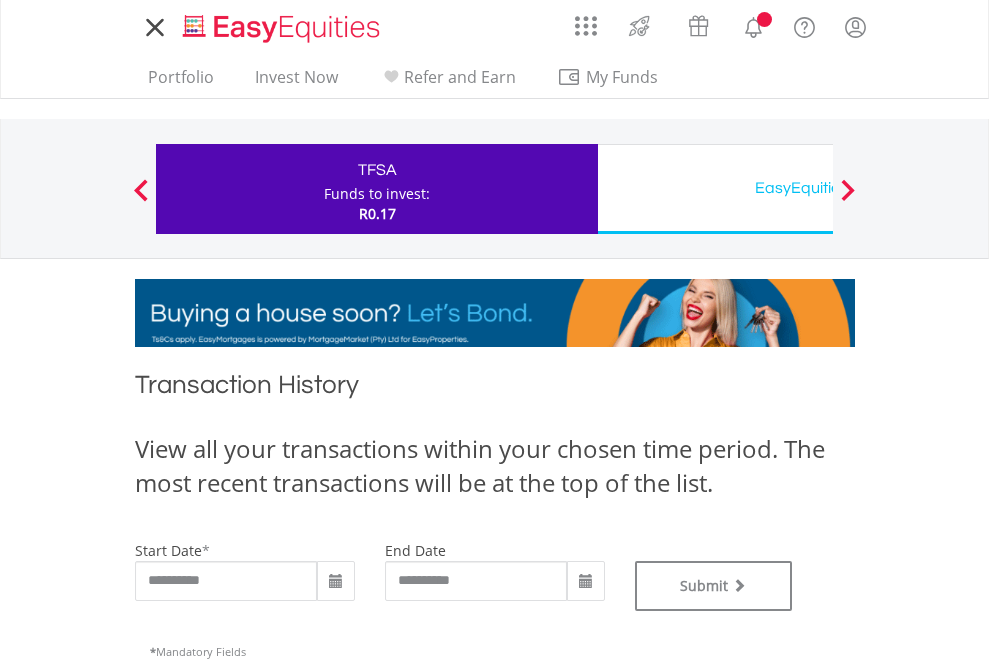 scroll, scrollTop: 0, scrollLeft: 0, axis: both 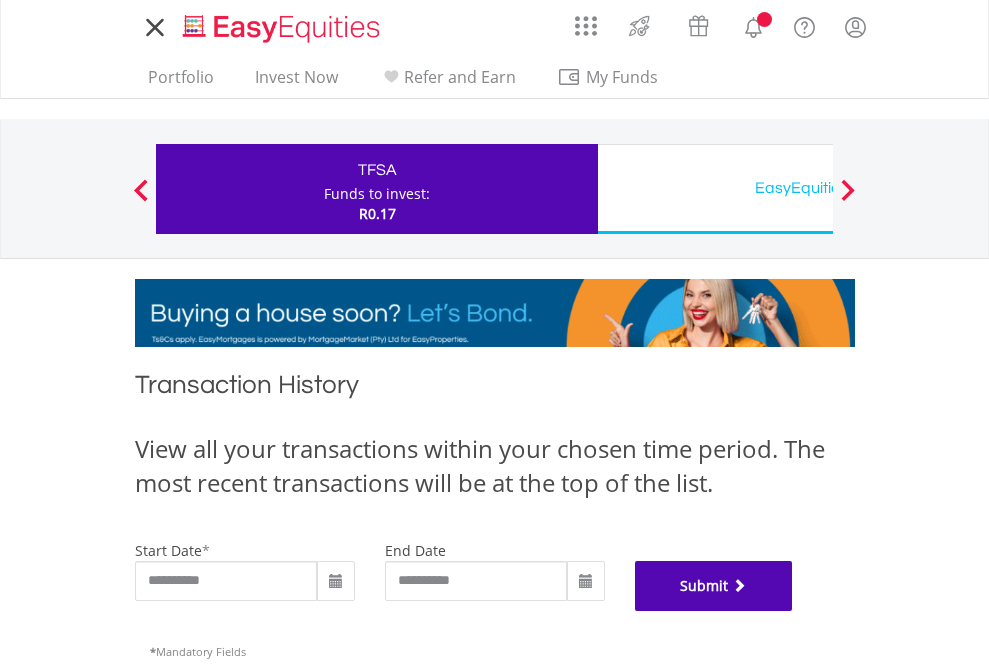click on "Submit" at bounding box center (714, 586) 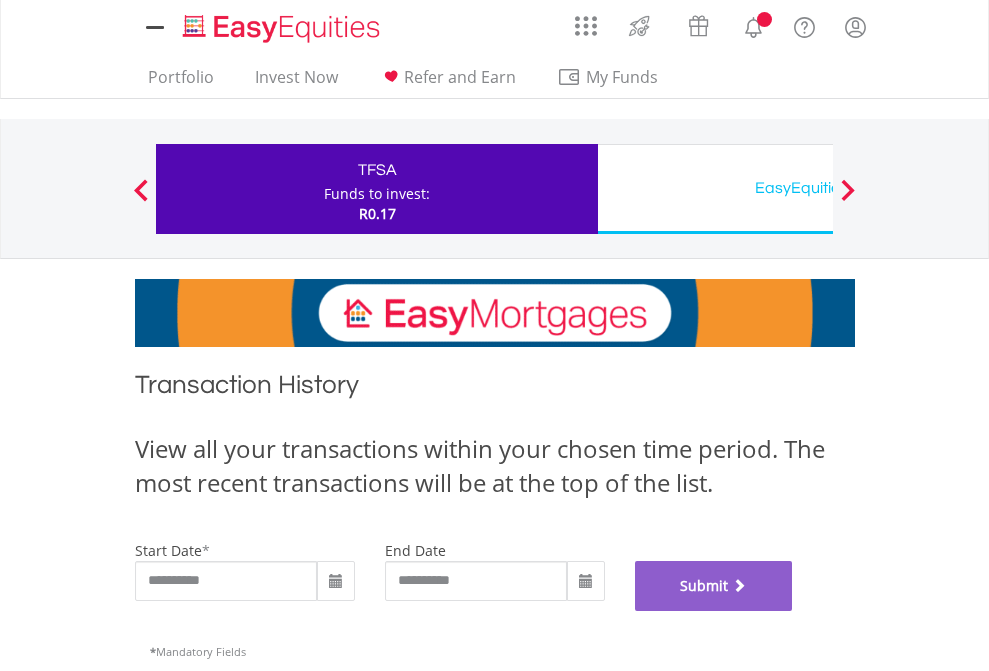 scroll, scrollTop: 811, scrollLeft: 0, axis: vertical 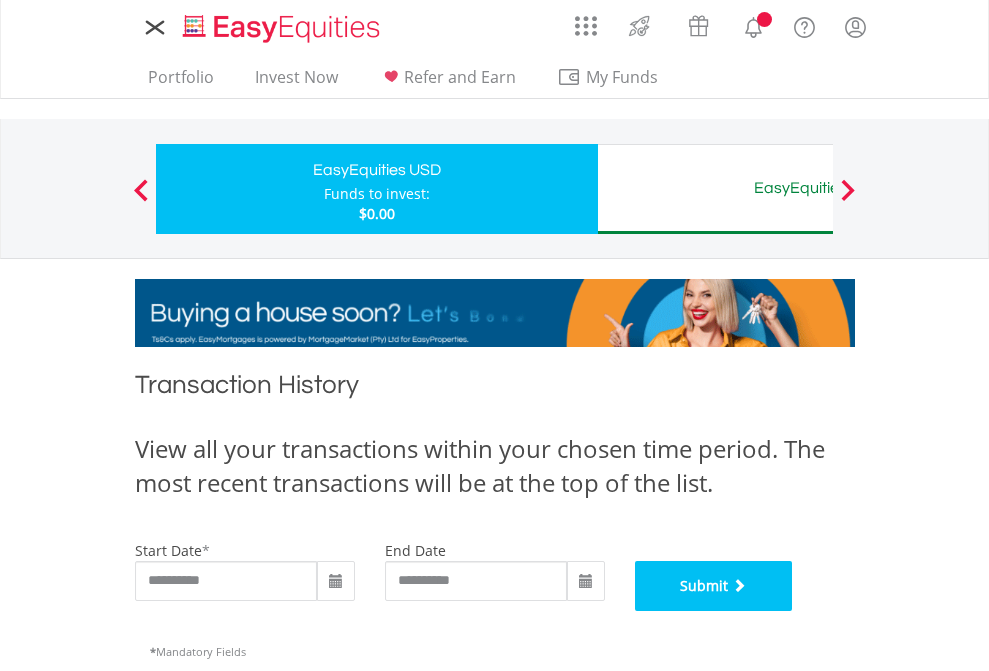 click on "Submit" at bounding box center [714, 586] 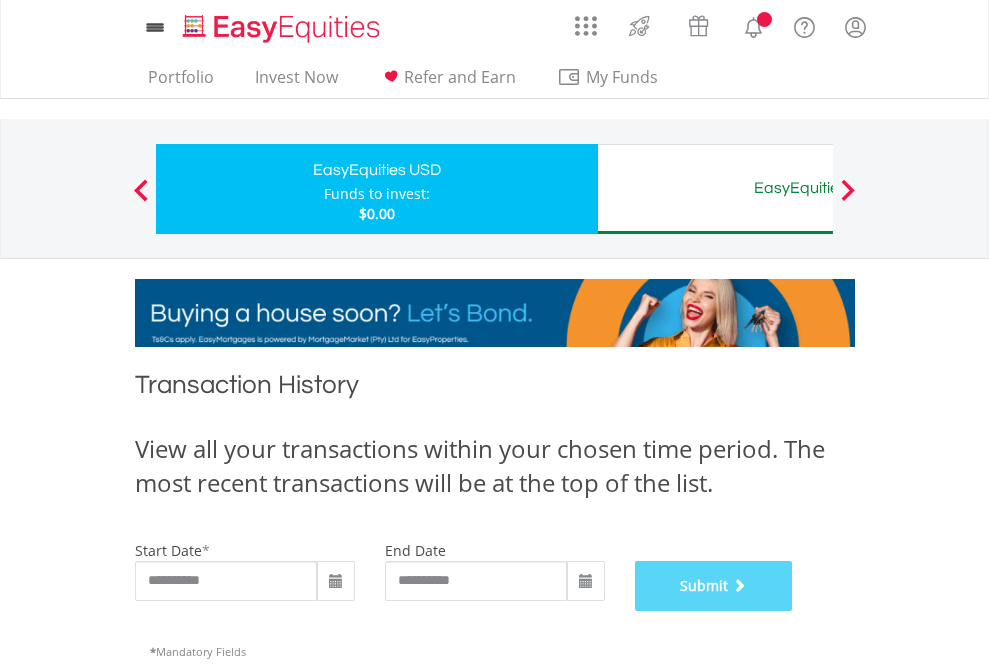 scroll, scrollTop: 811, scrollLeft: 0, axis: vertical 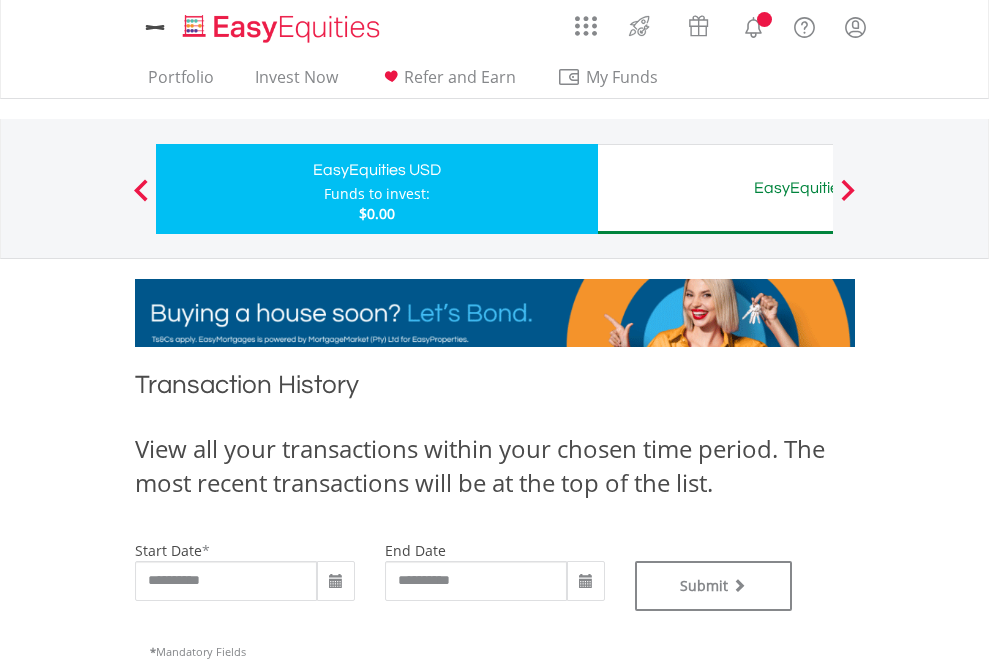click on "EasyEquities AUD" at bounding box center (818, 188) 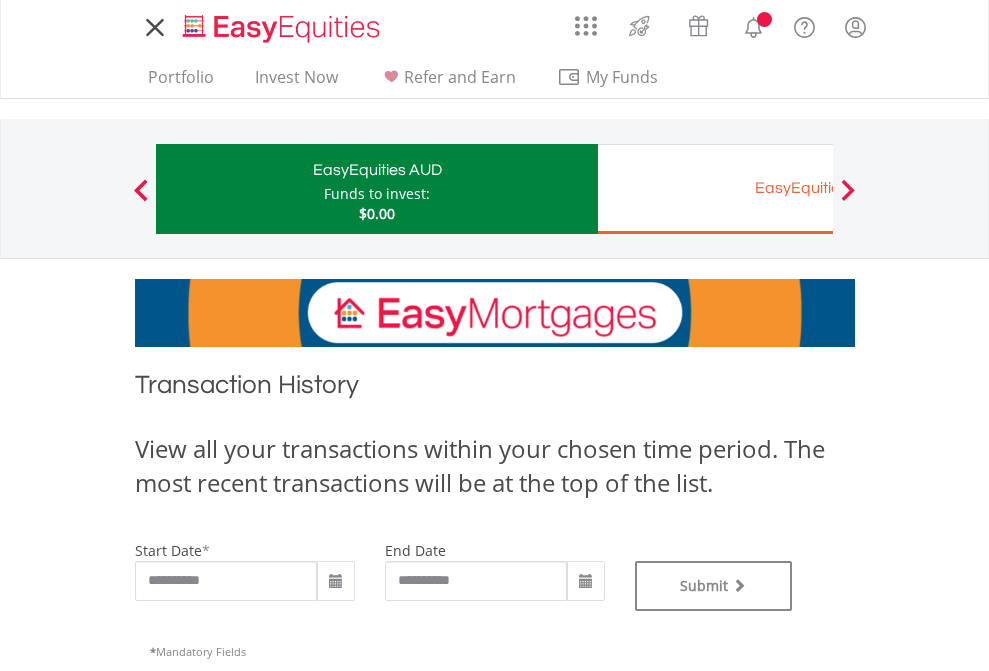 scroll, scrollTop: 0, scrollLeft: 0, axis: both 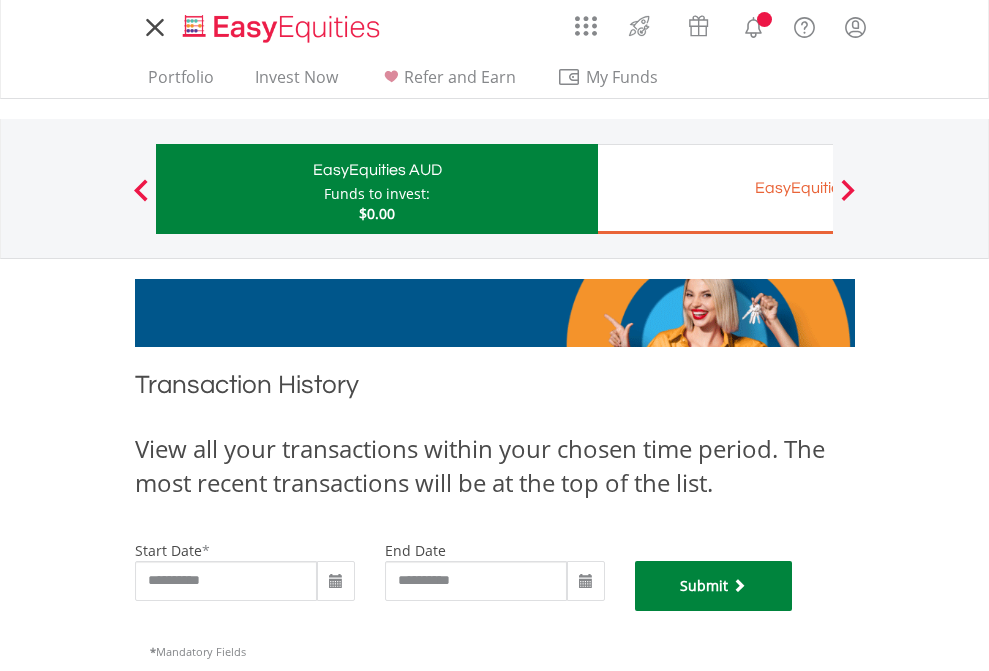 click on "Submit" at bounding box center (714, 586) 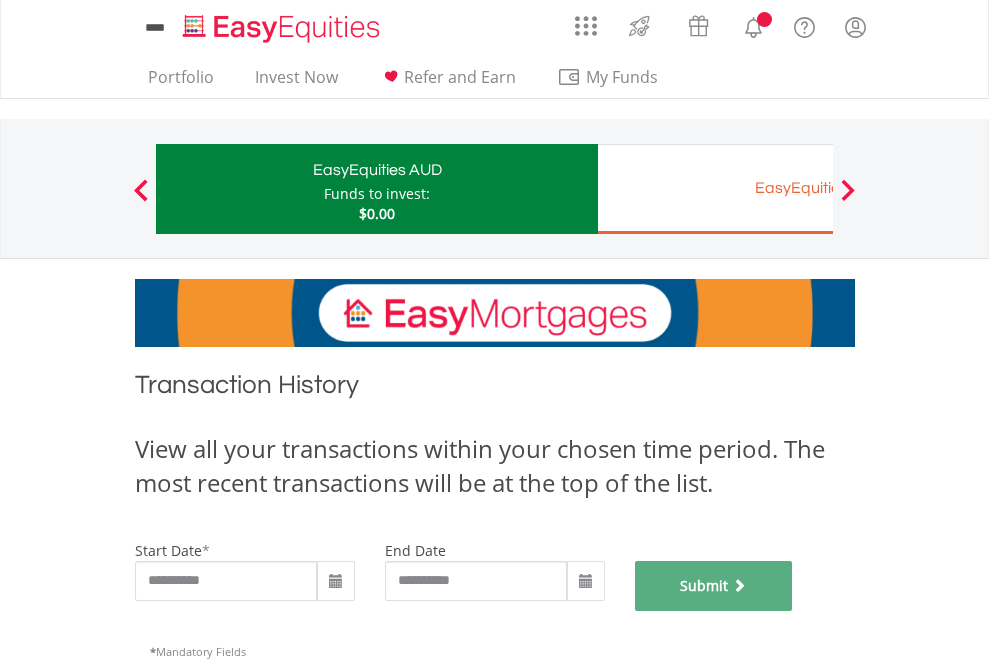 scroll, scrollTop: 811, scrollLeft: 0, axis: vertical 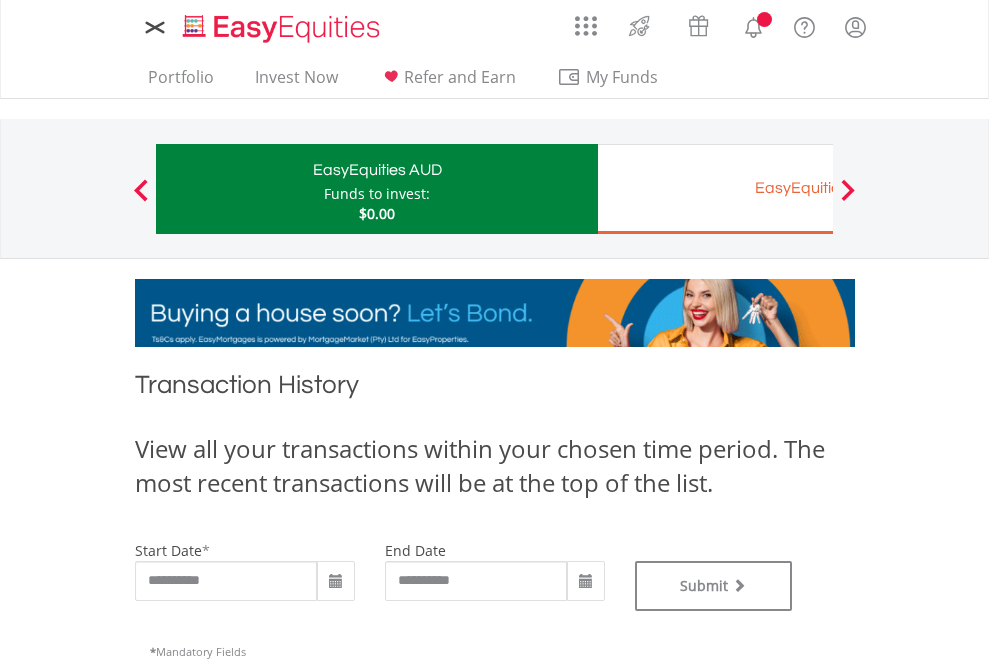 click on "EasyEquities EUR" at bounding box center (818, 188) 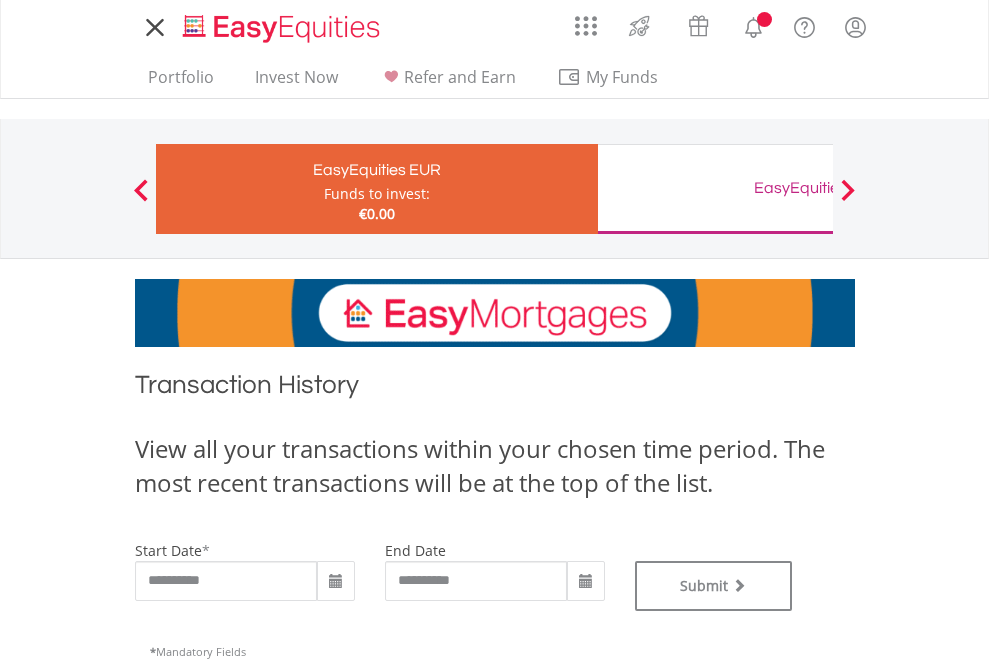 scroll, scrollTop: 0, scrollLeft: 0, axis: both 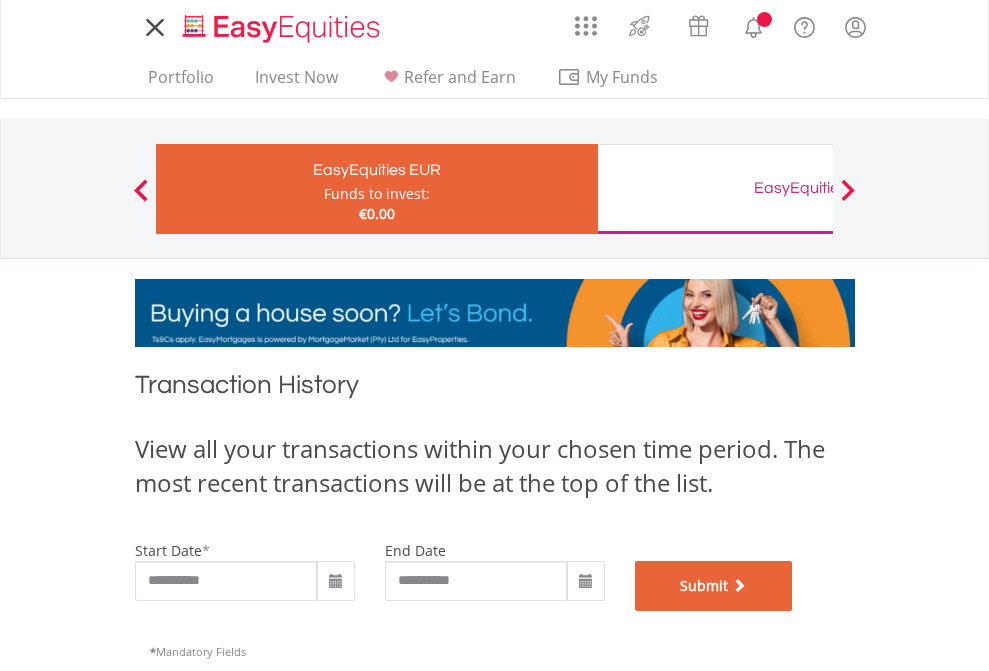 click on "Submit" at bounding box center (714, 586) 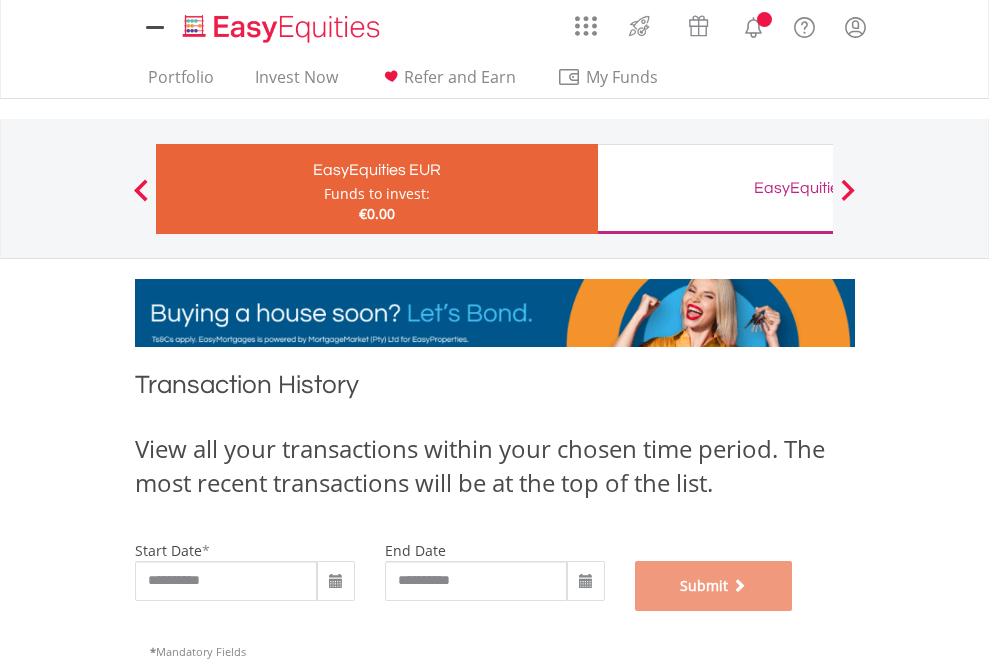 scroll, scrollTop: 811, scrollLeft: 0, axis: vertical 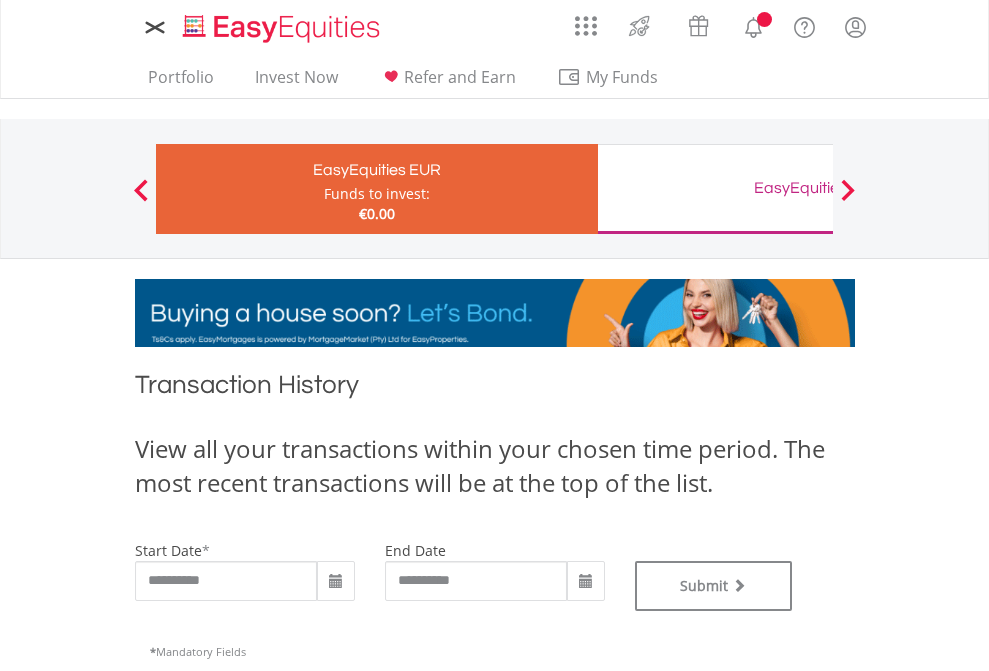 click on "EasyEquities GBP" at bounding box center [818, 188] 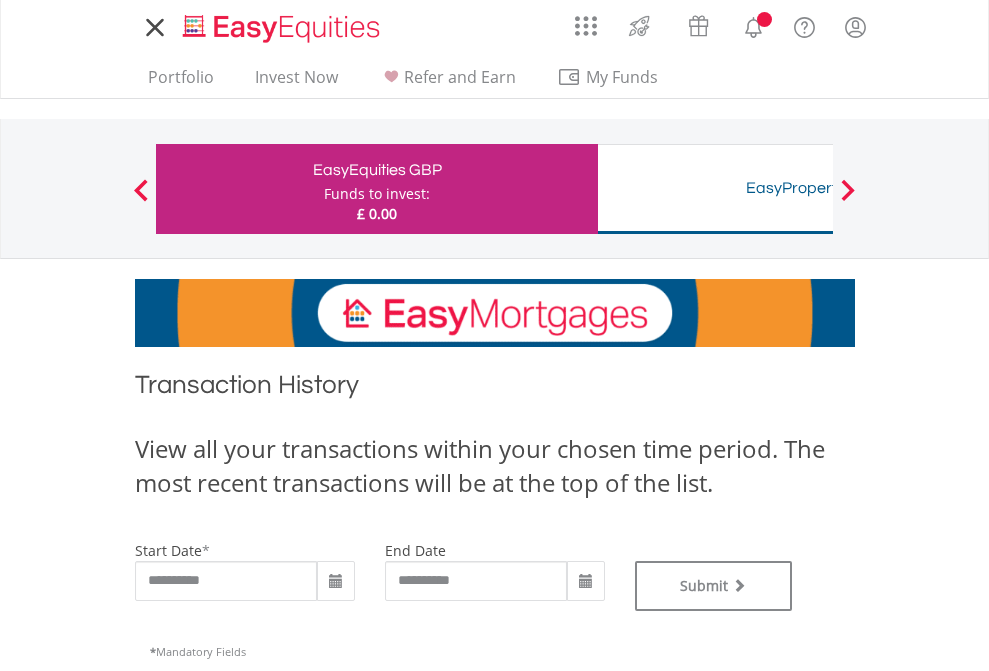 scroll, scrollTop: 0, scrollLeft: 0, axis: both 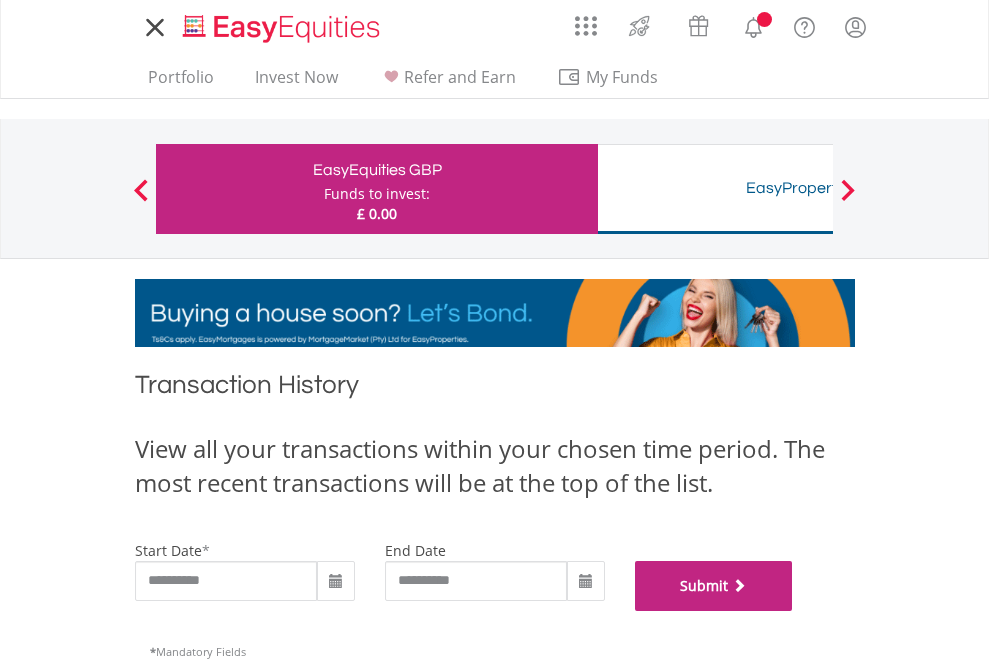 click on "Submit" at bounding box center (714, 586) 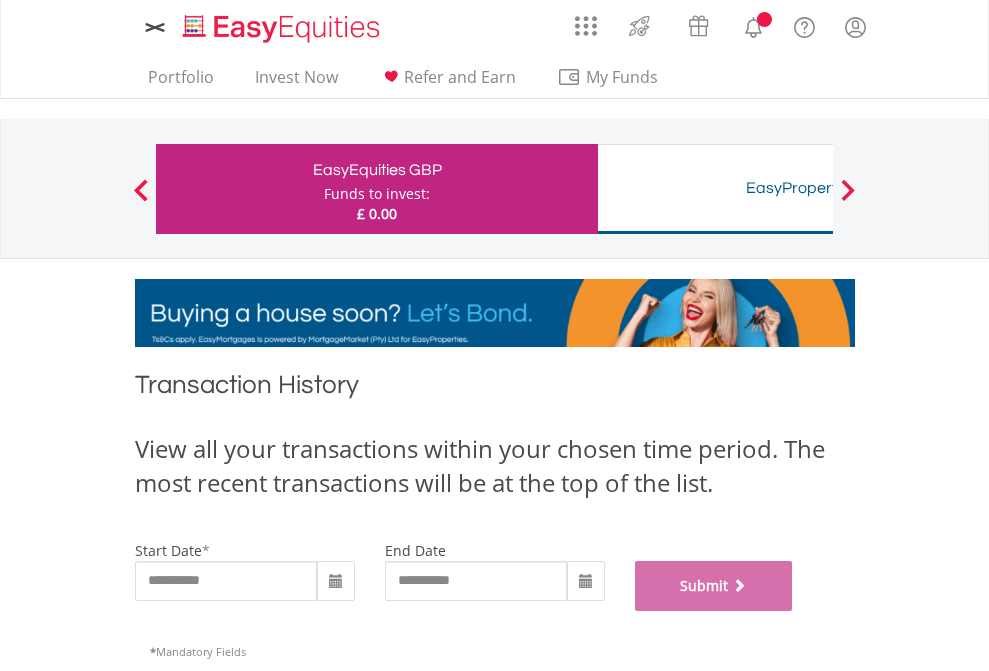 scroll, scrollTop: 811, scrollLeft: 0, axis: vertical 